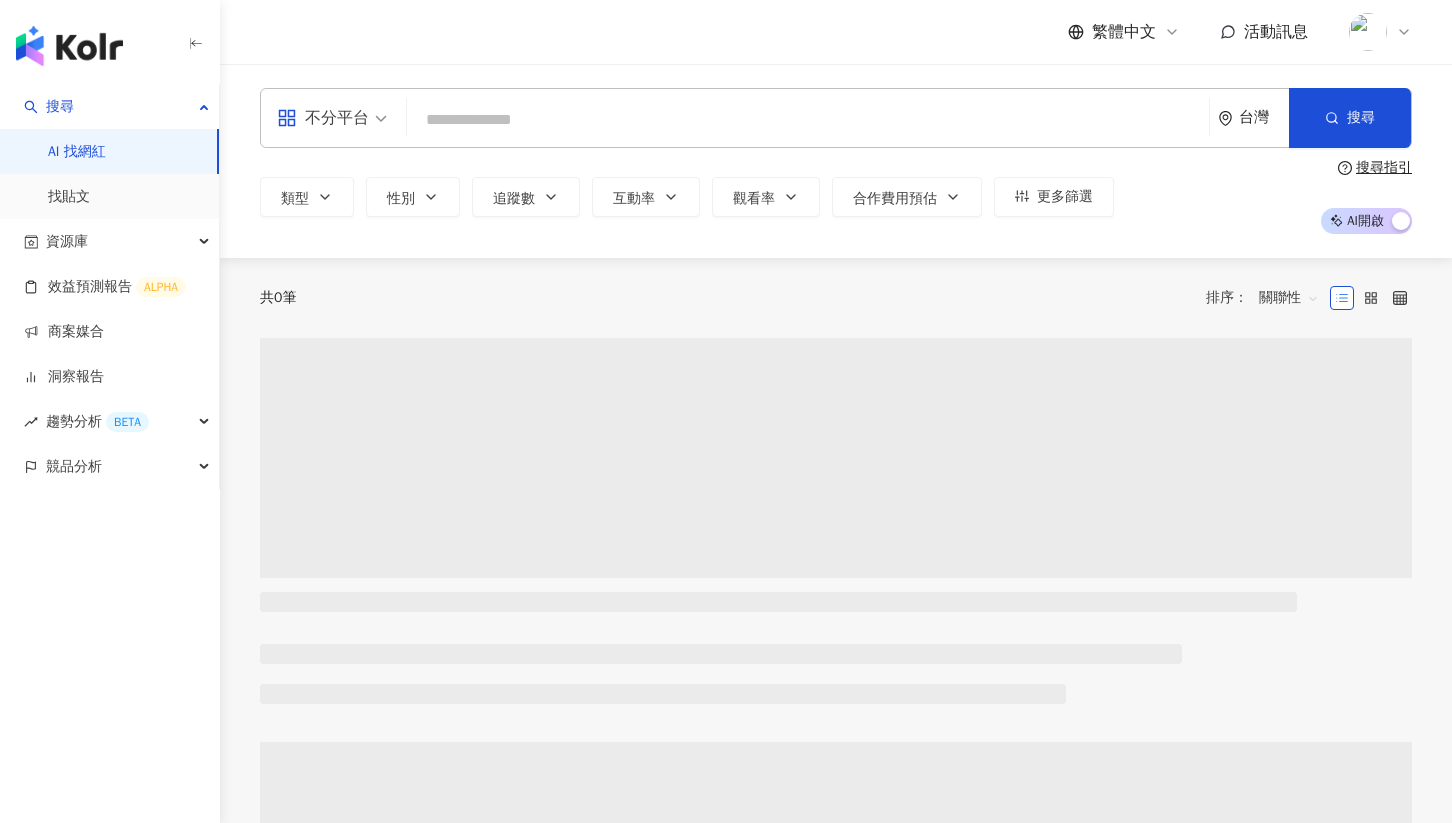 scroll, scrollTop: 0, scrollLeft: 0, axis: both 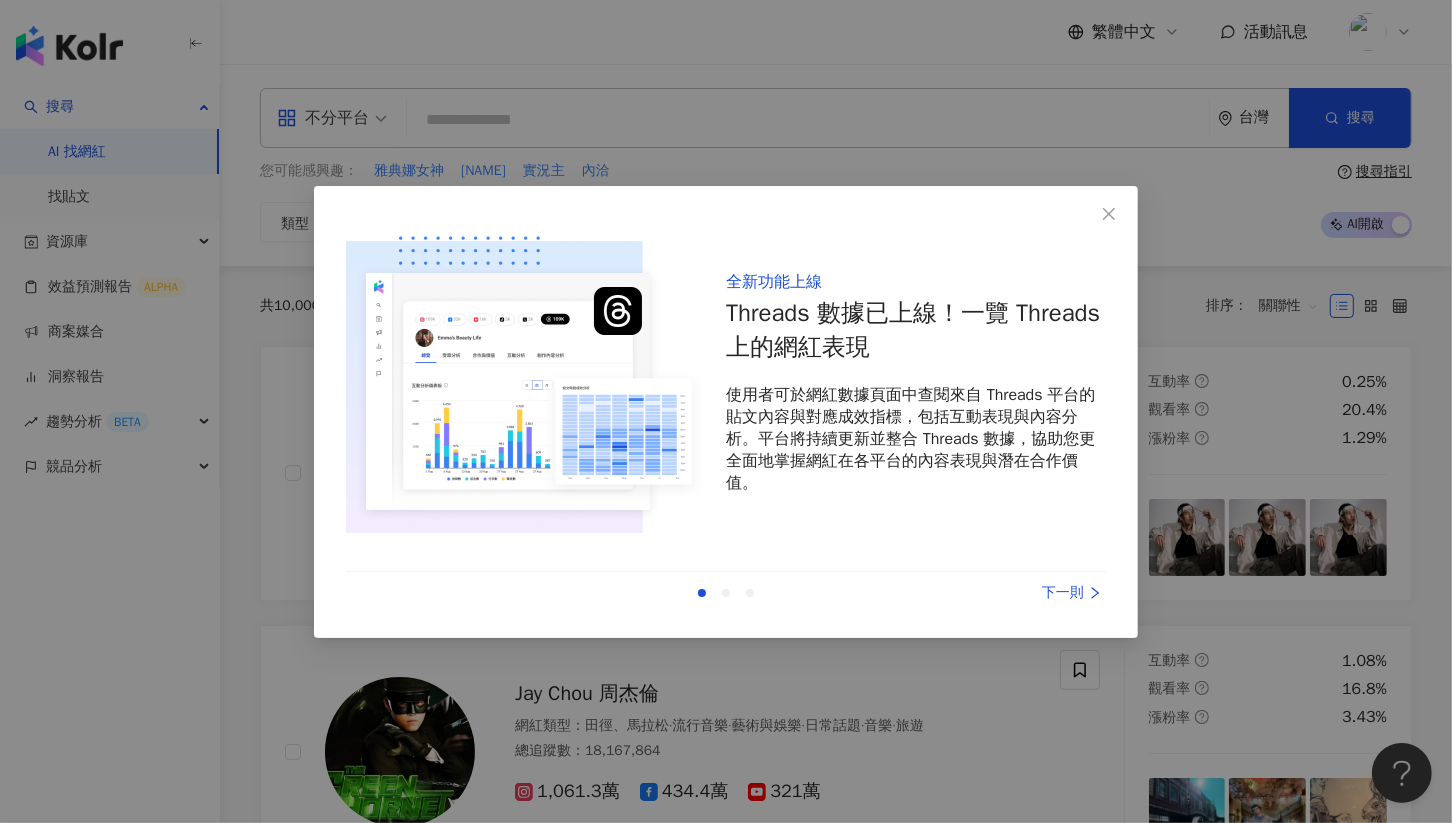click on "下一則" at bounding box center [1031, 593] 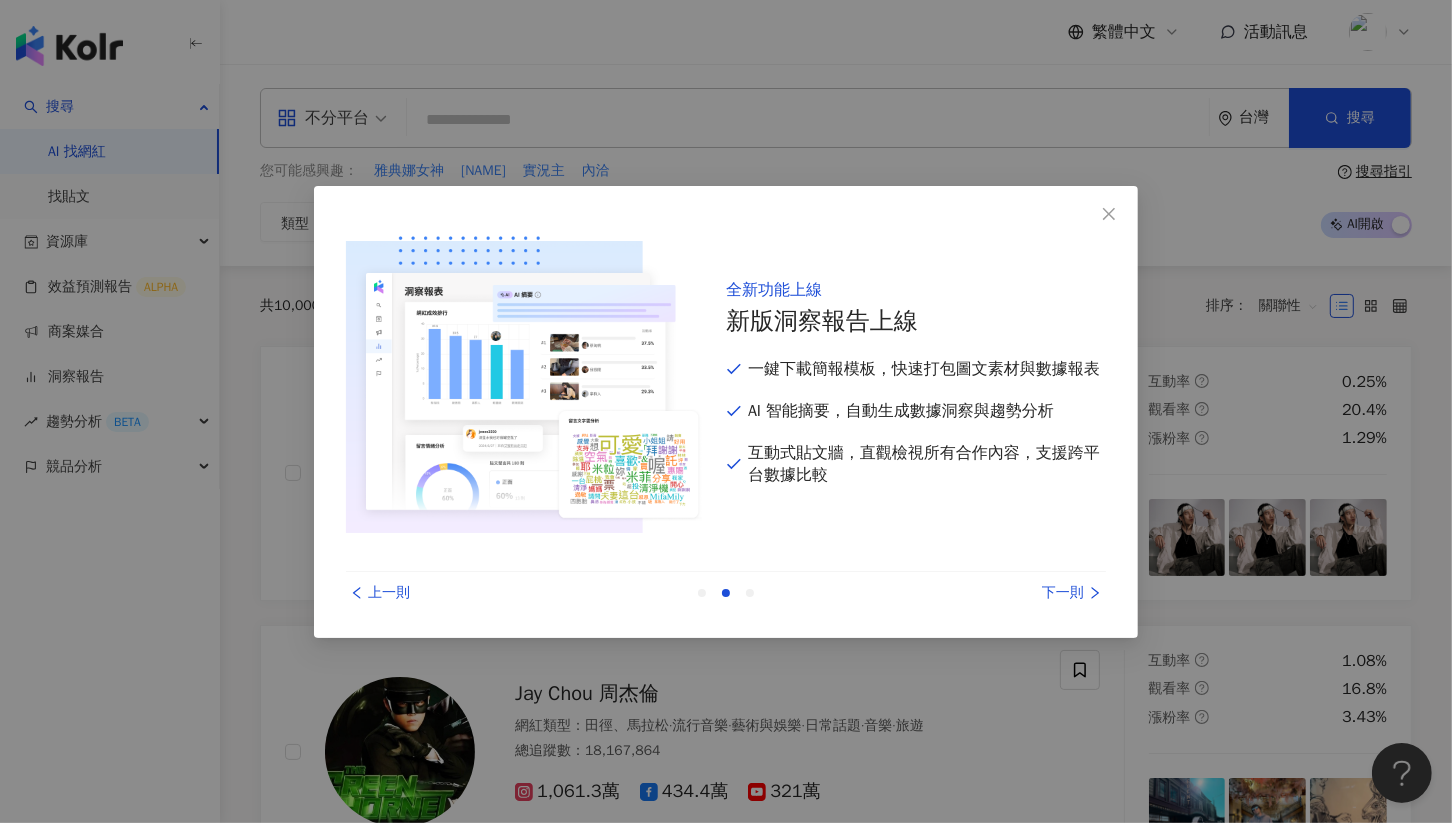 click on "下一則" at bounding box center [1031, 593] 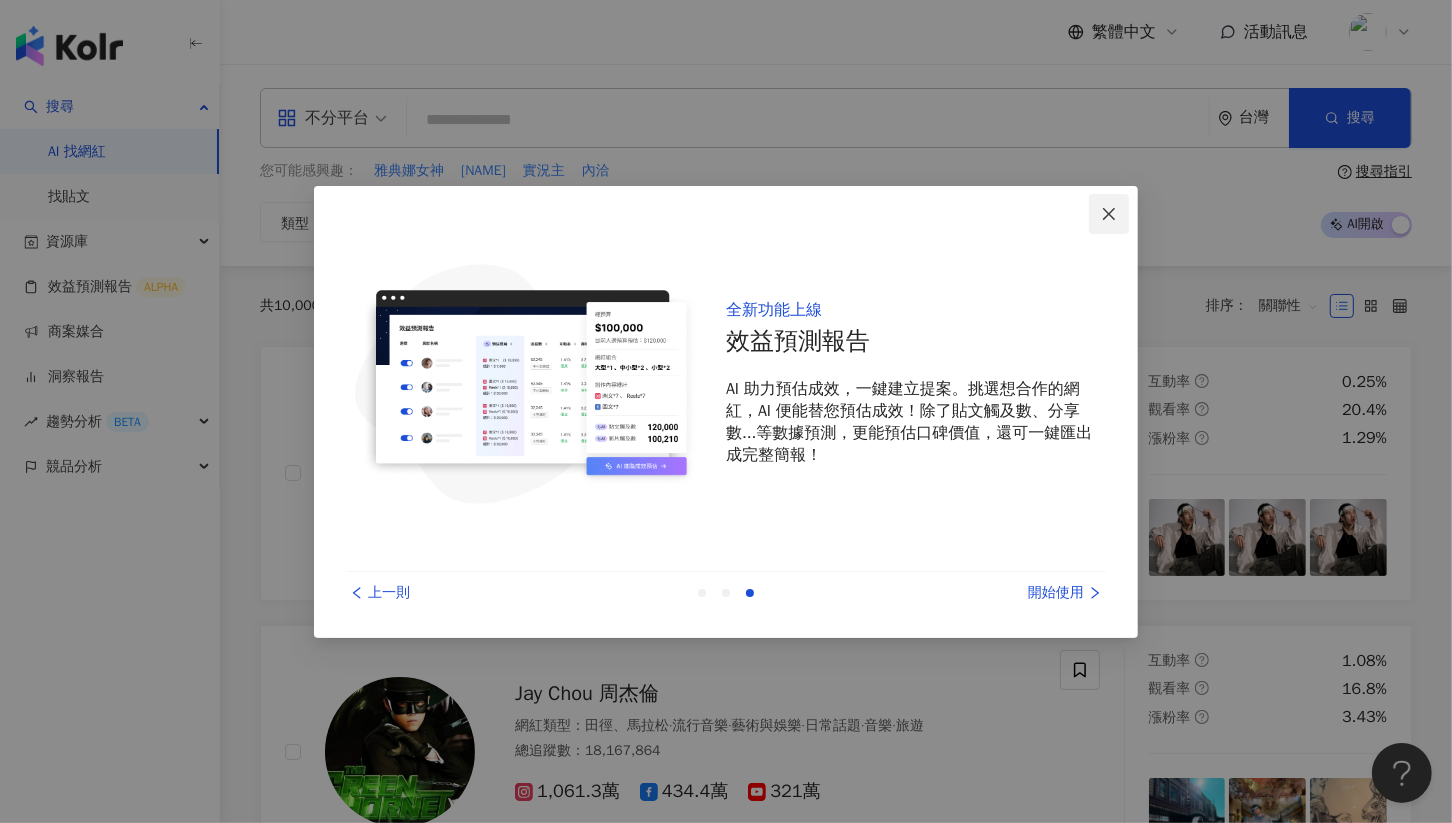 click at bounding box center [1109, 214] 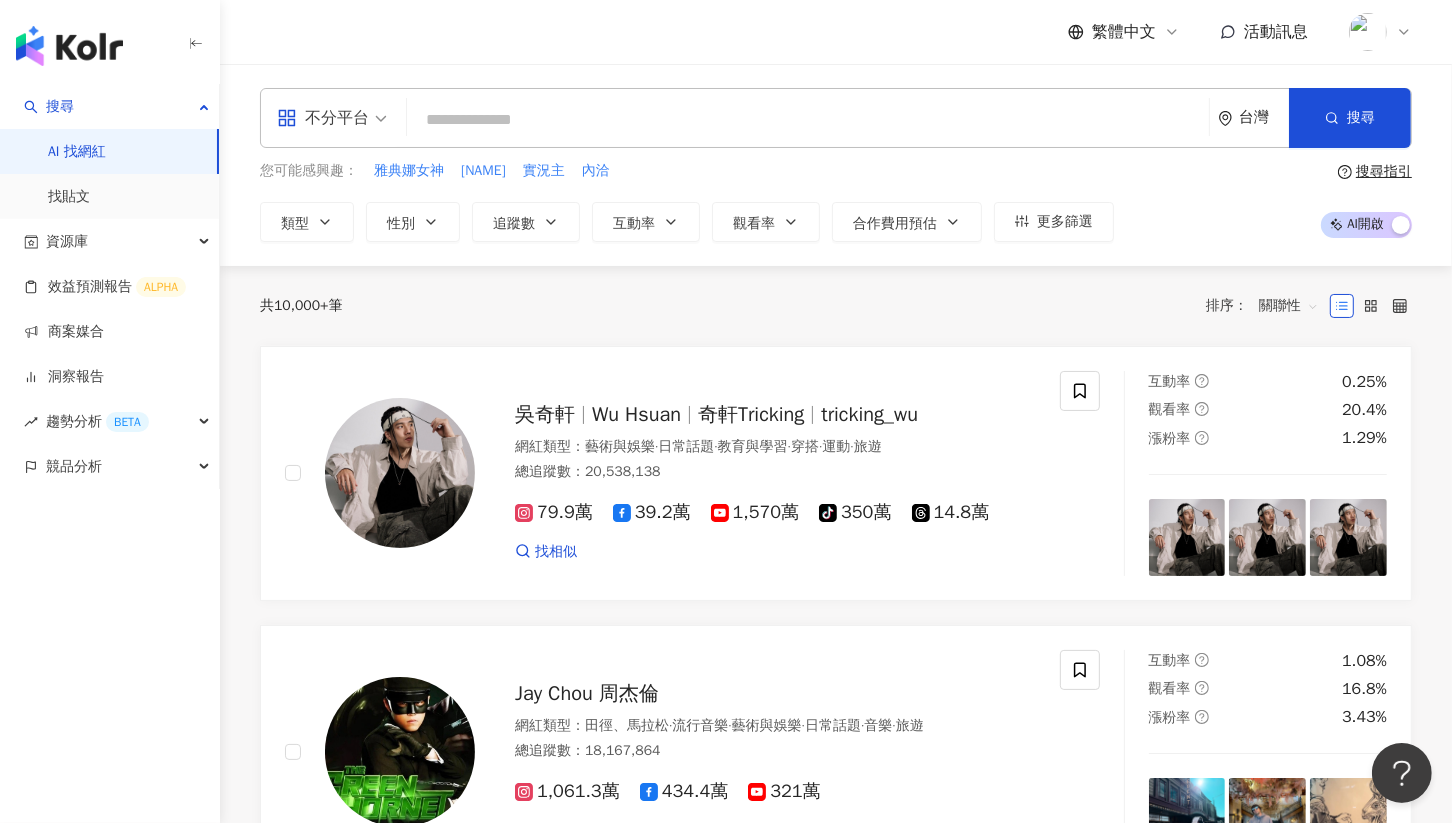 click on "不分平台 台灣 搜尋" at bounding box center [836, 118] 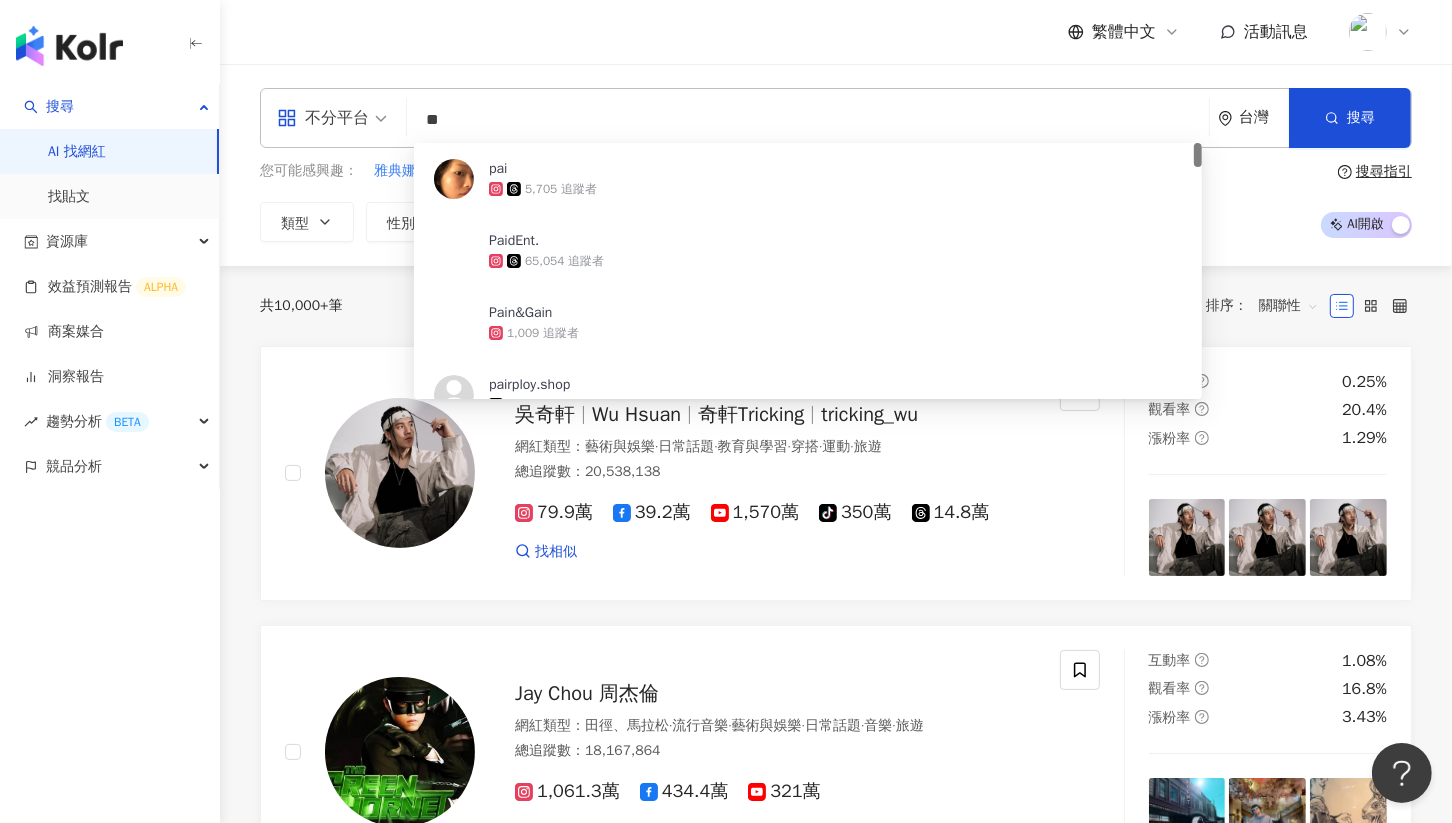 type on "*" 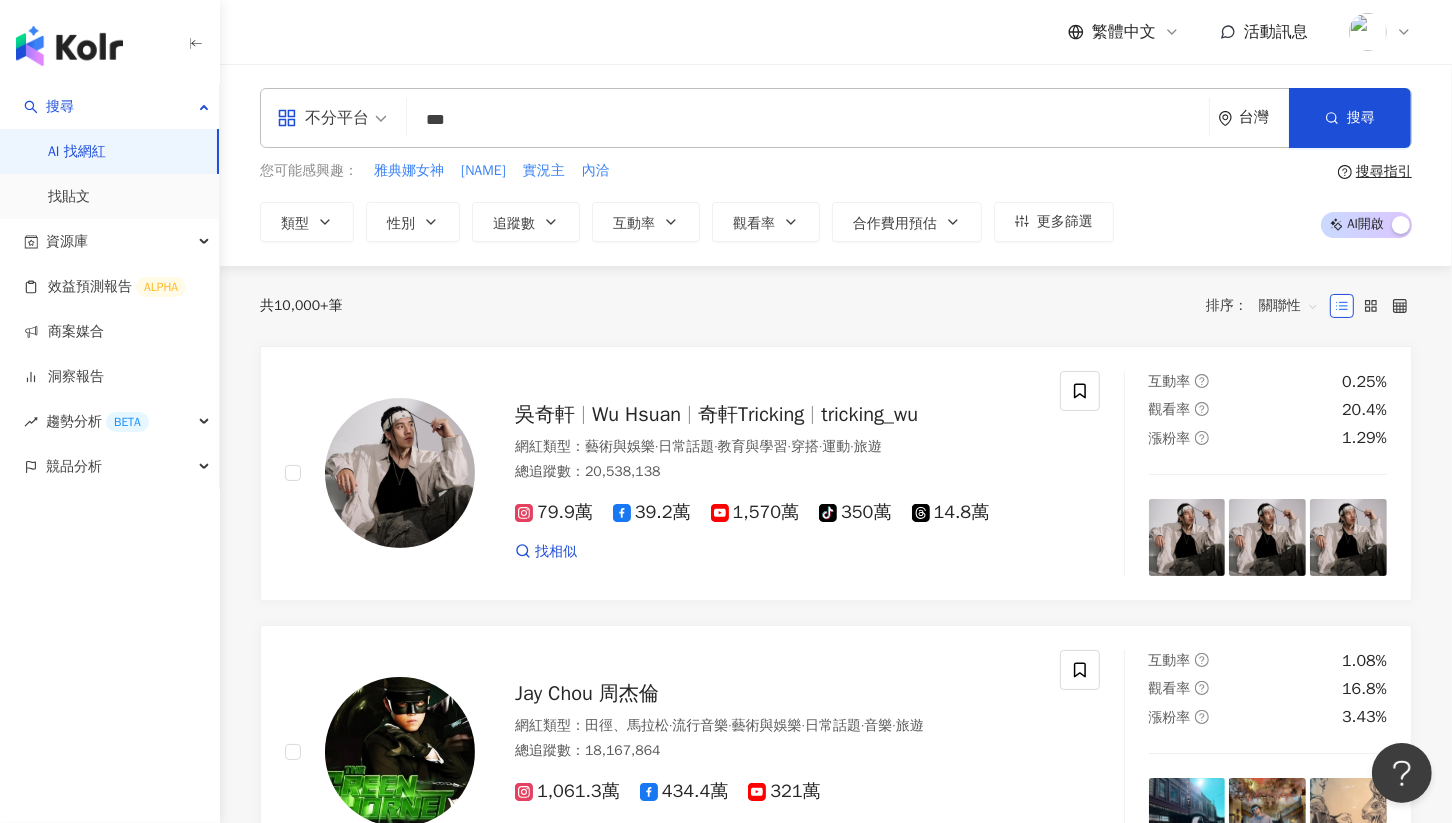 type on "***" 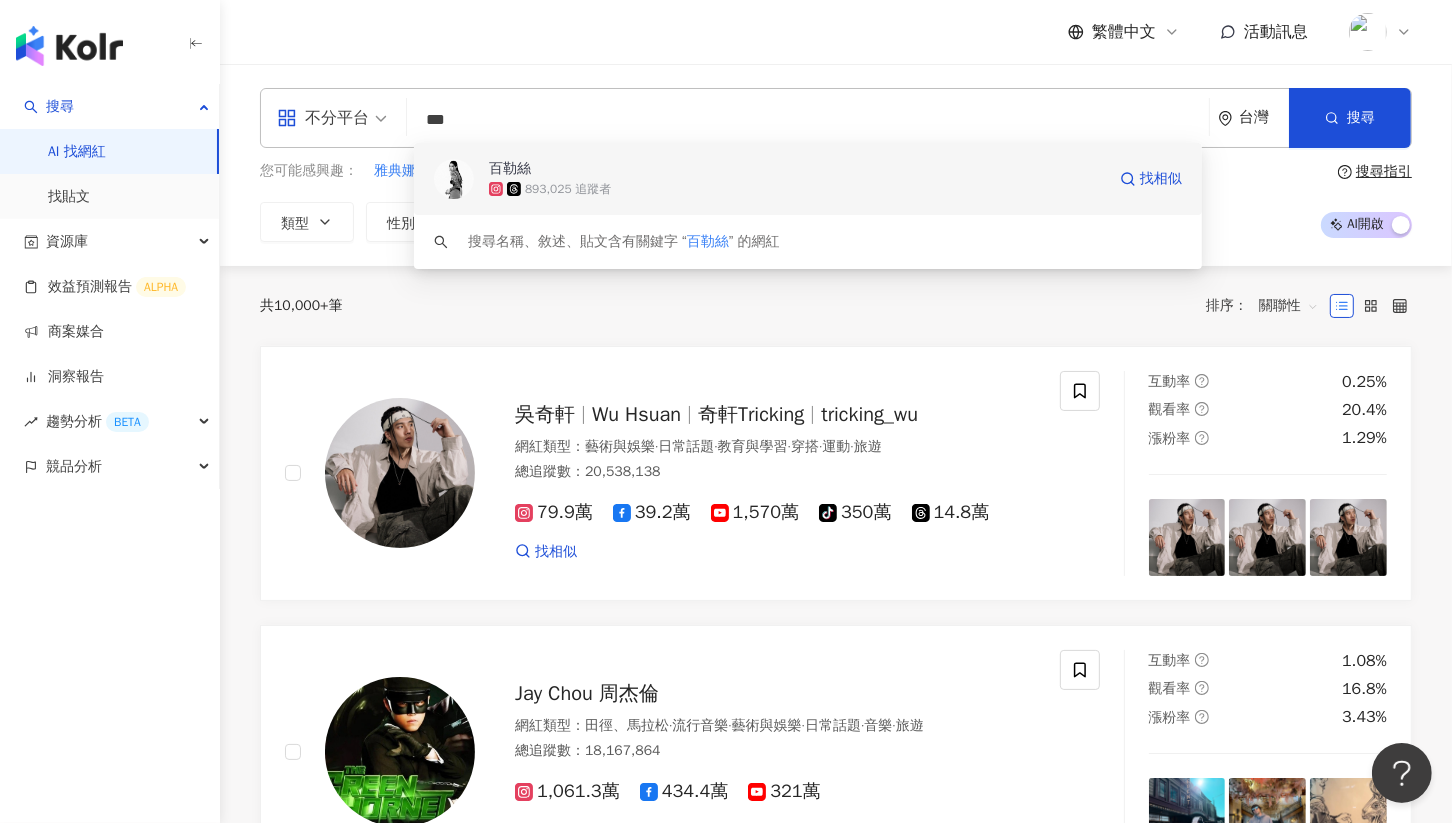 click on "893,025   追蹤者" at bounding box center (797, 189) 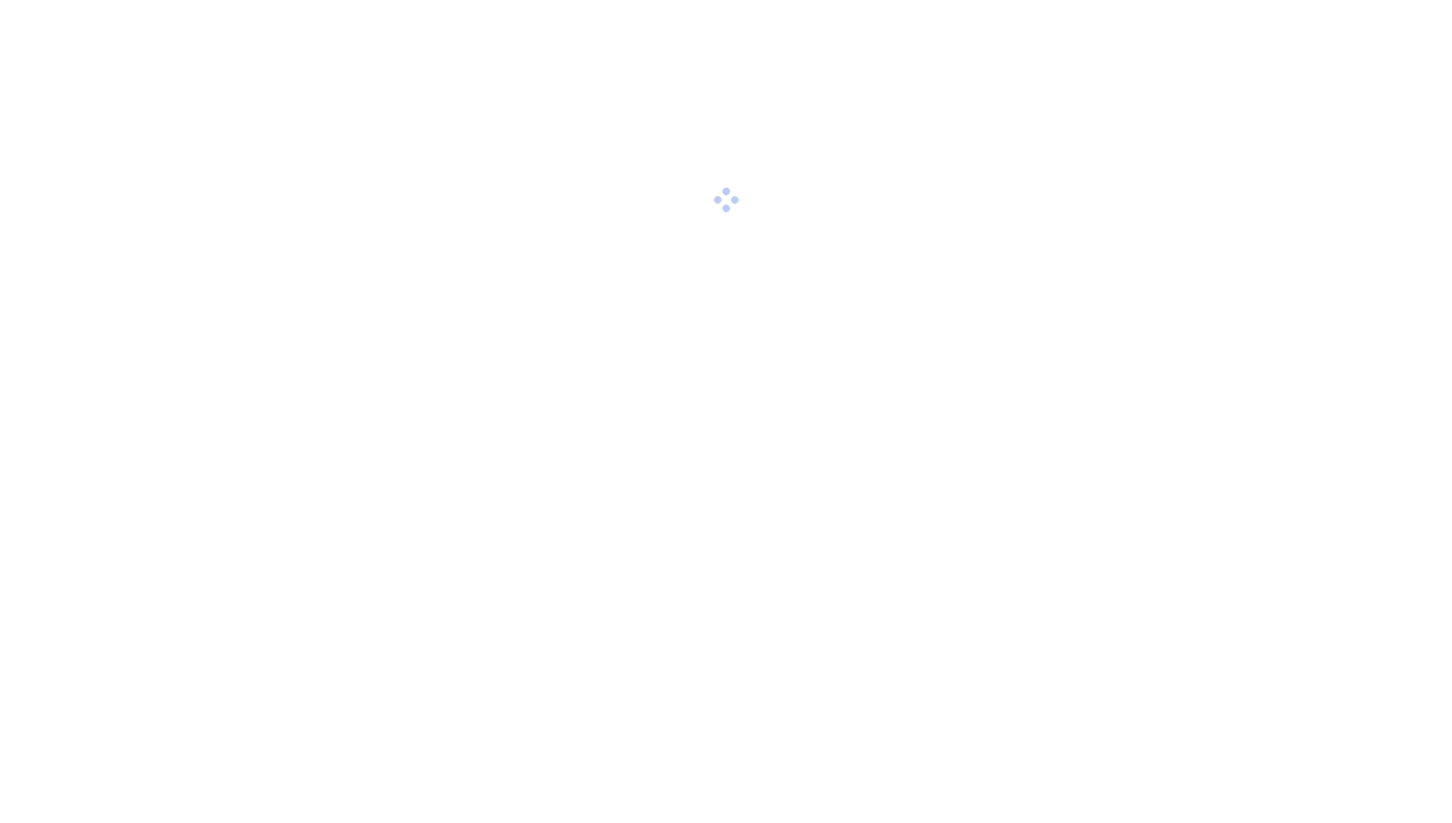 scroll, scrollTop: 0, scrollLeft: 0, axis: both 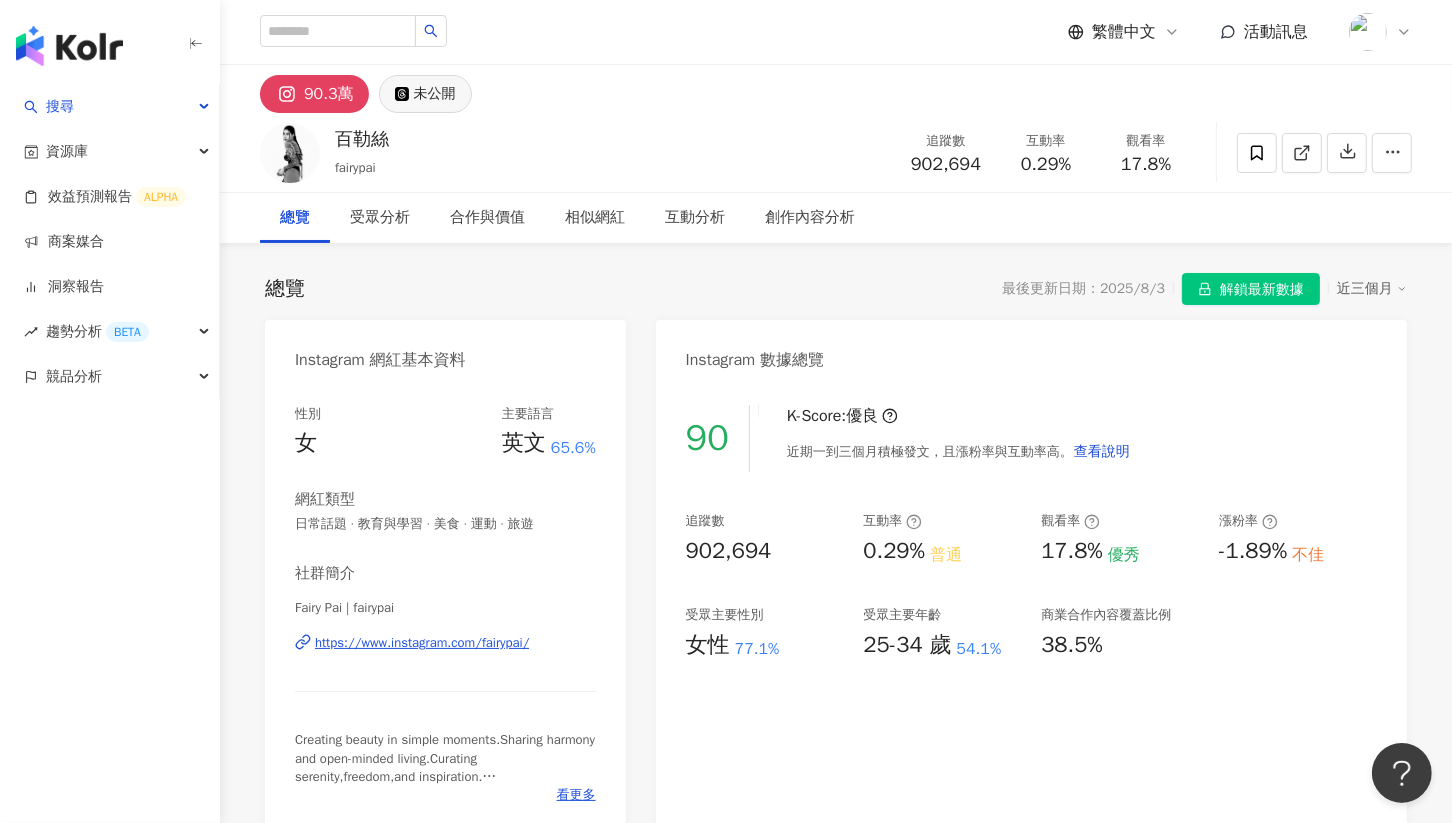 click on "未公開" at bounding box center (435, 94) 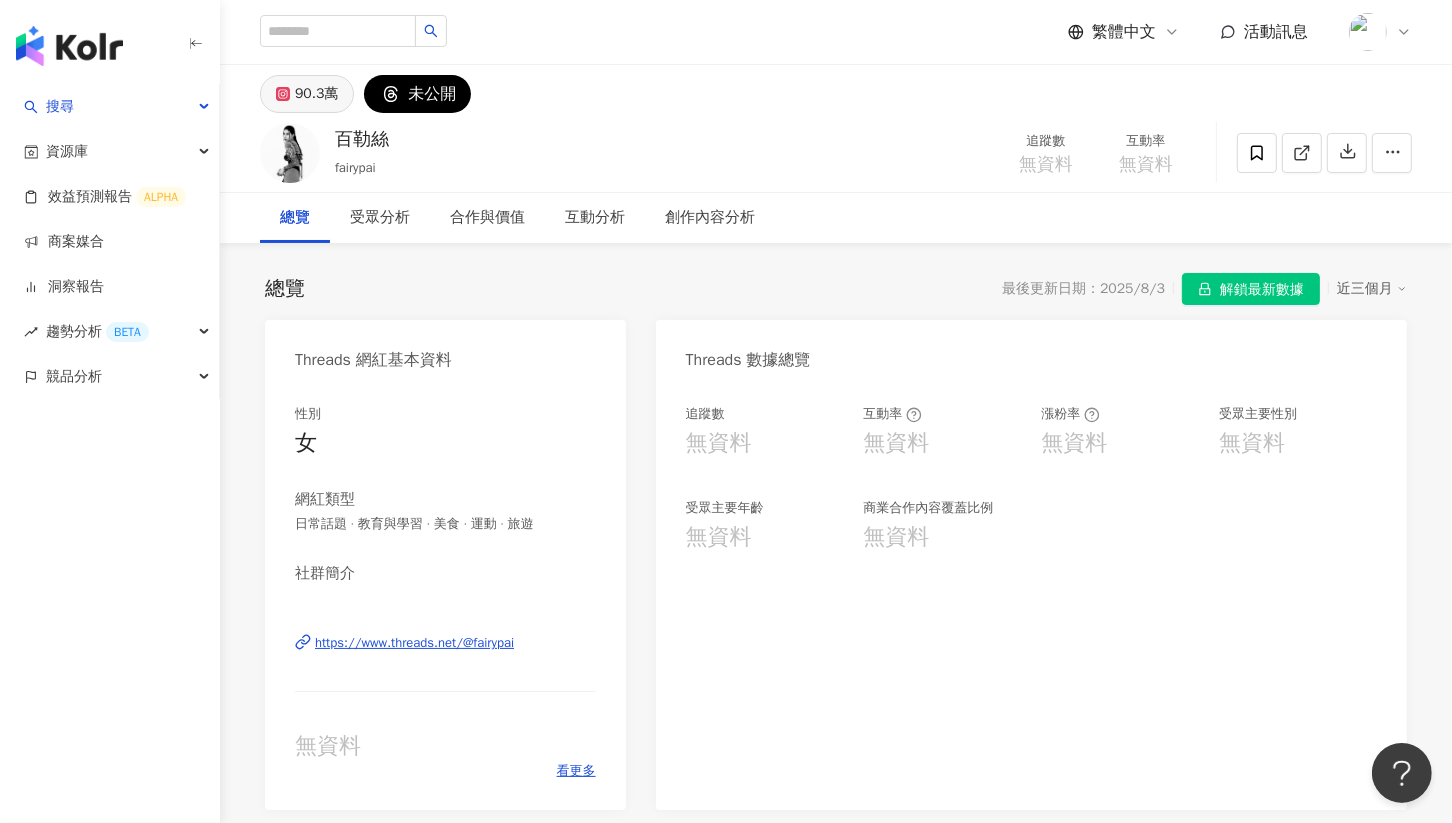 click on "90.3萬" at bounding box center [316, 94] 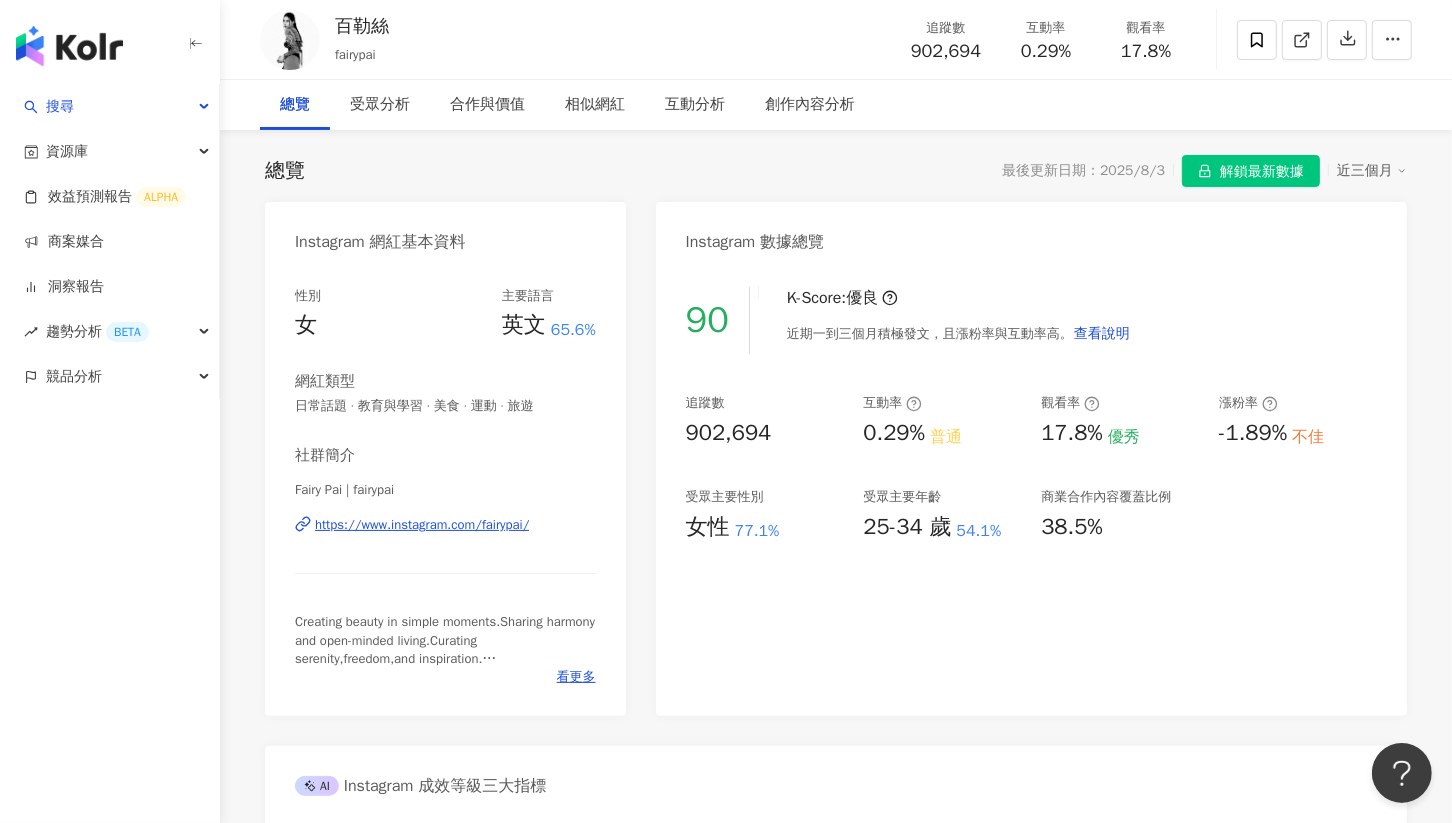 scroll, scrollTop: 0, scrollLeft: 0, axis: both 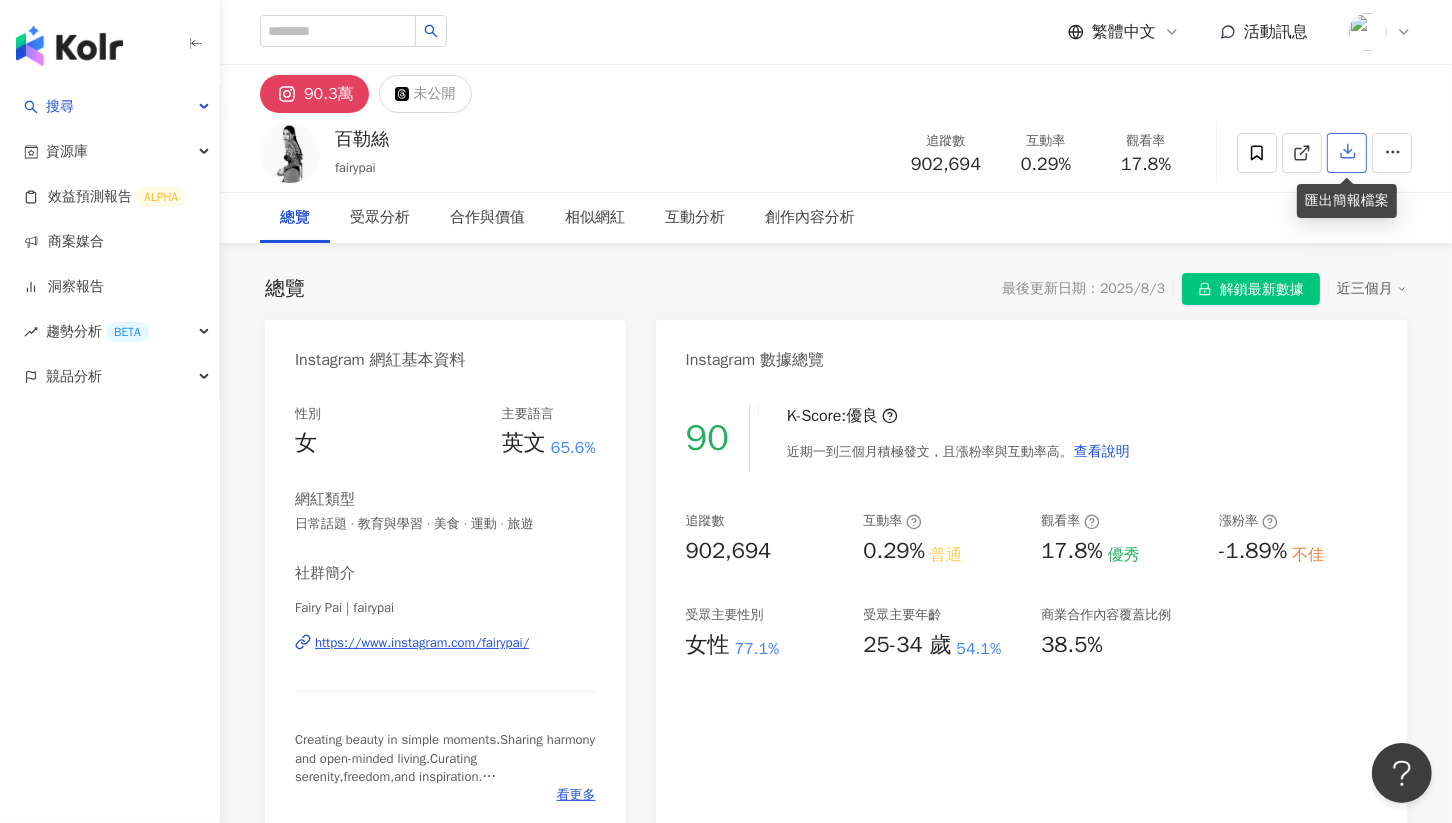 click 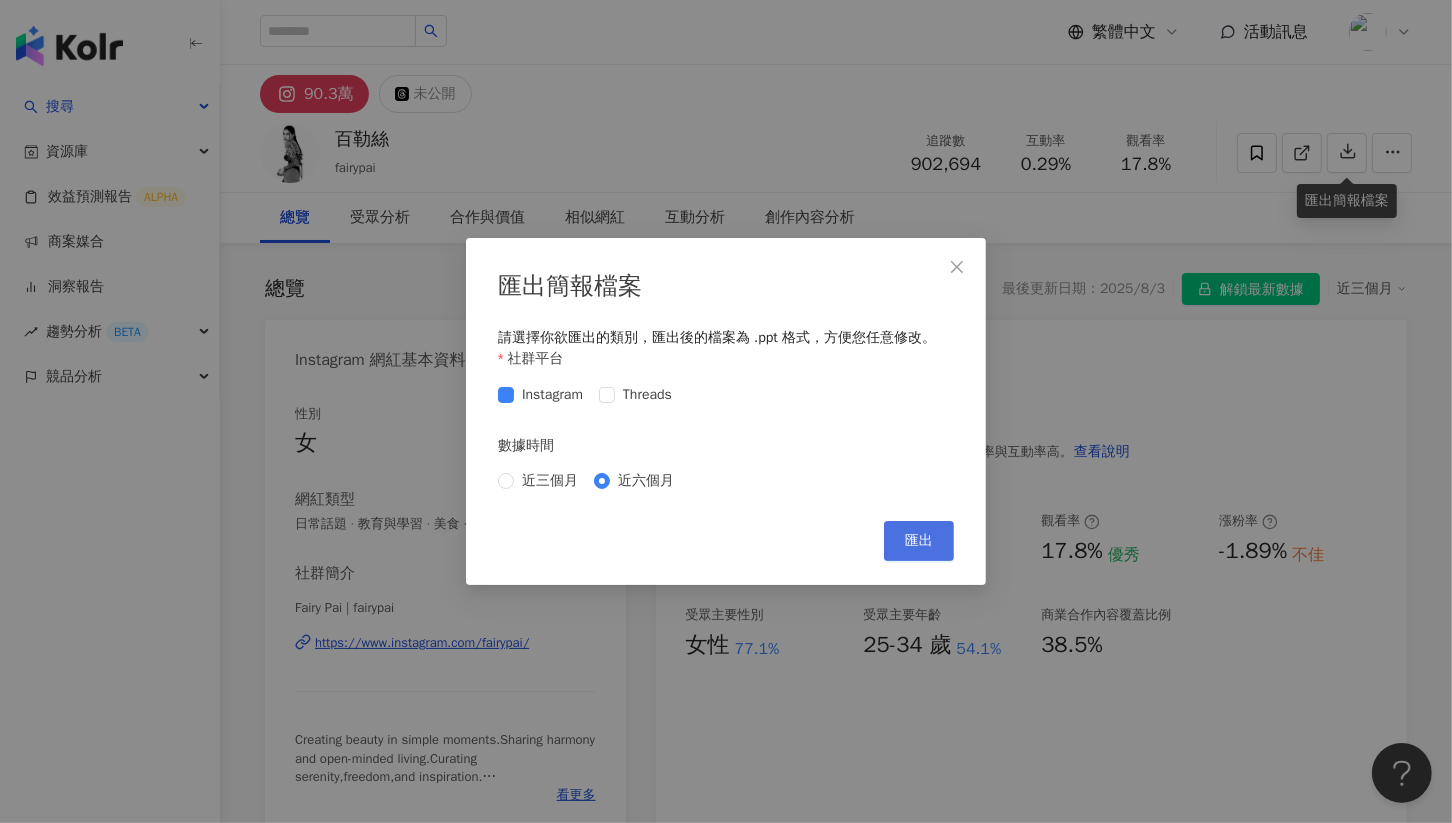 click on "匯出" at bounding box center (919, 541) 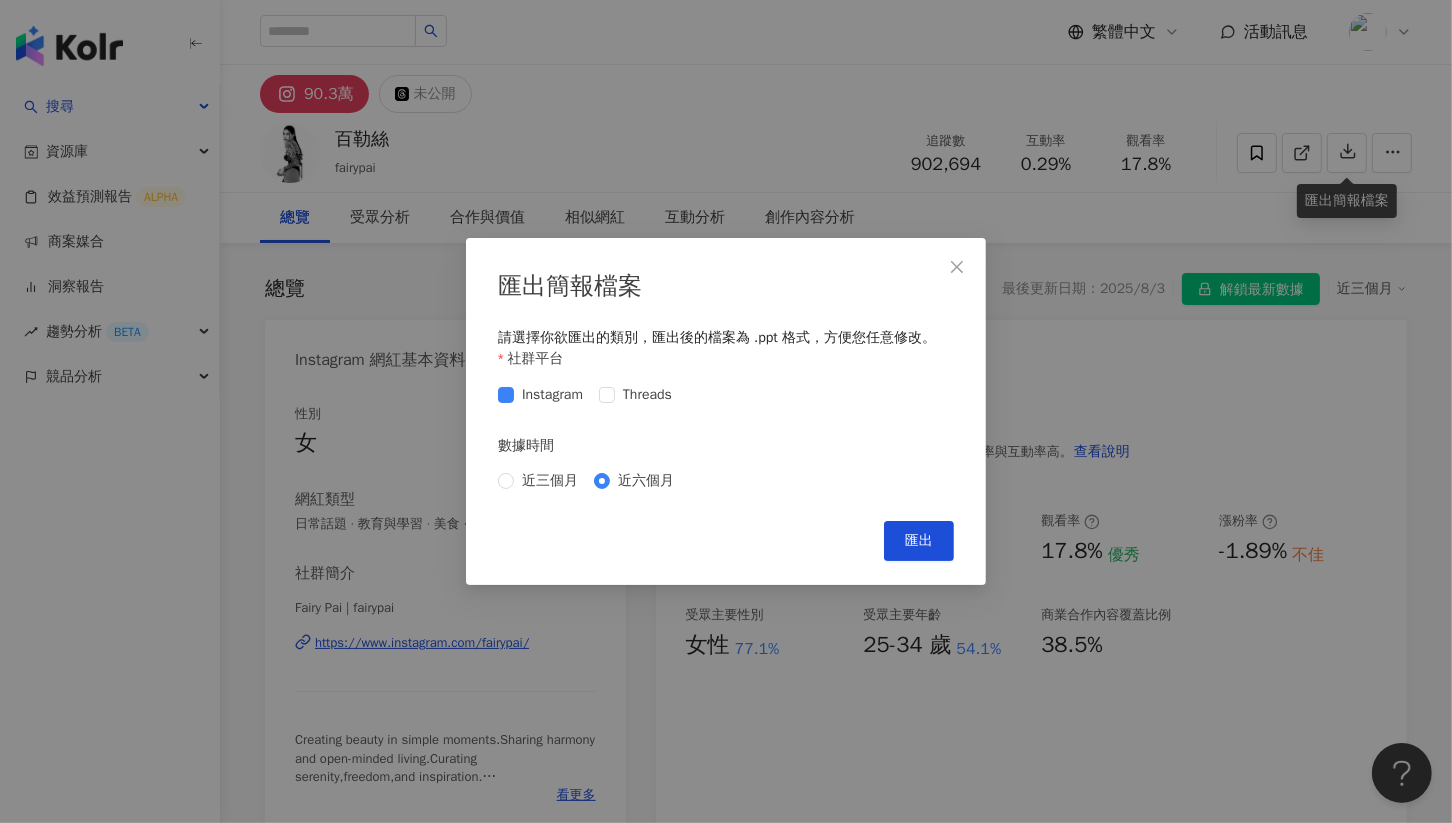 click on "匯出簡報檔案 請選擇你欲匯出的類別，匯出後的檔案為 .ppt 格式，方便您任意修改。 社群平台 Instagram Threads 數據時間 近三個月 近六個月 Cancel 匯出" at bounding box center (726, 411) 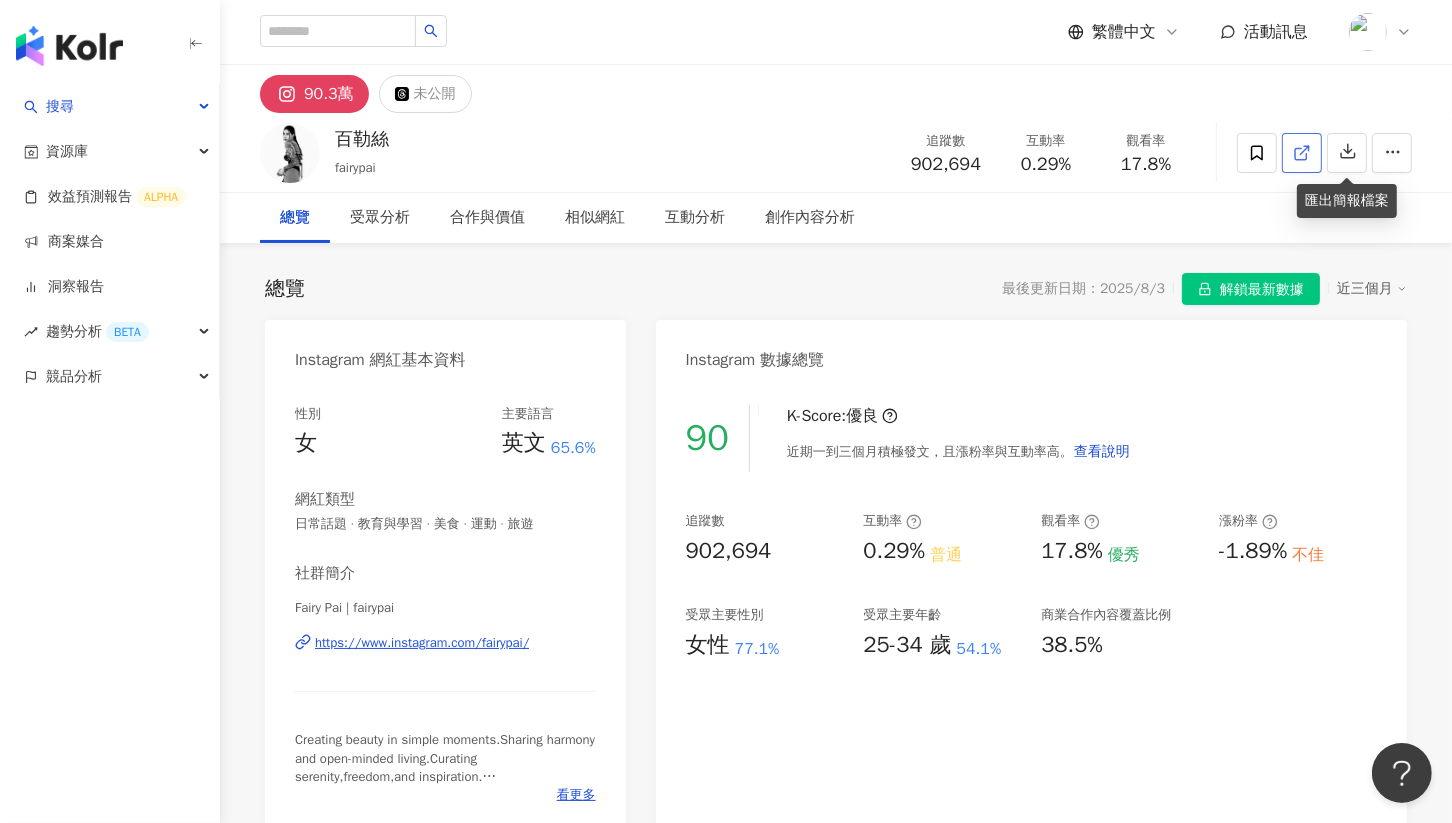click 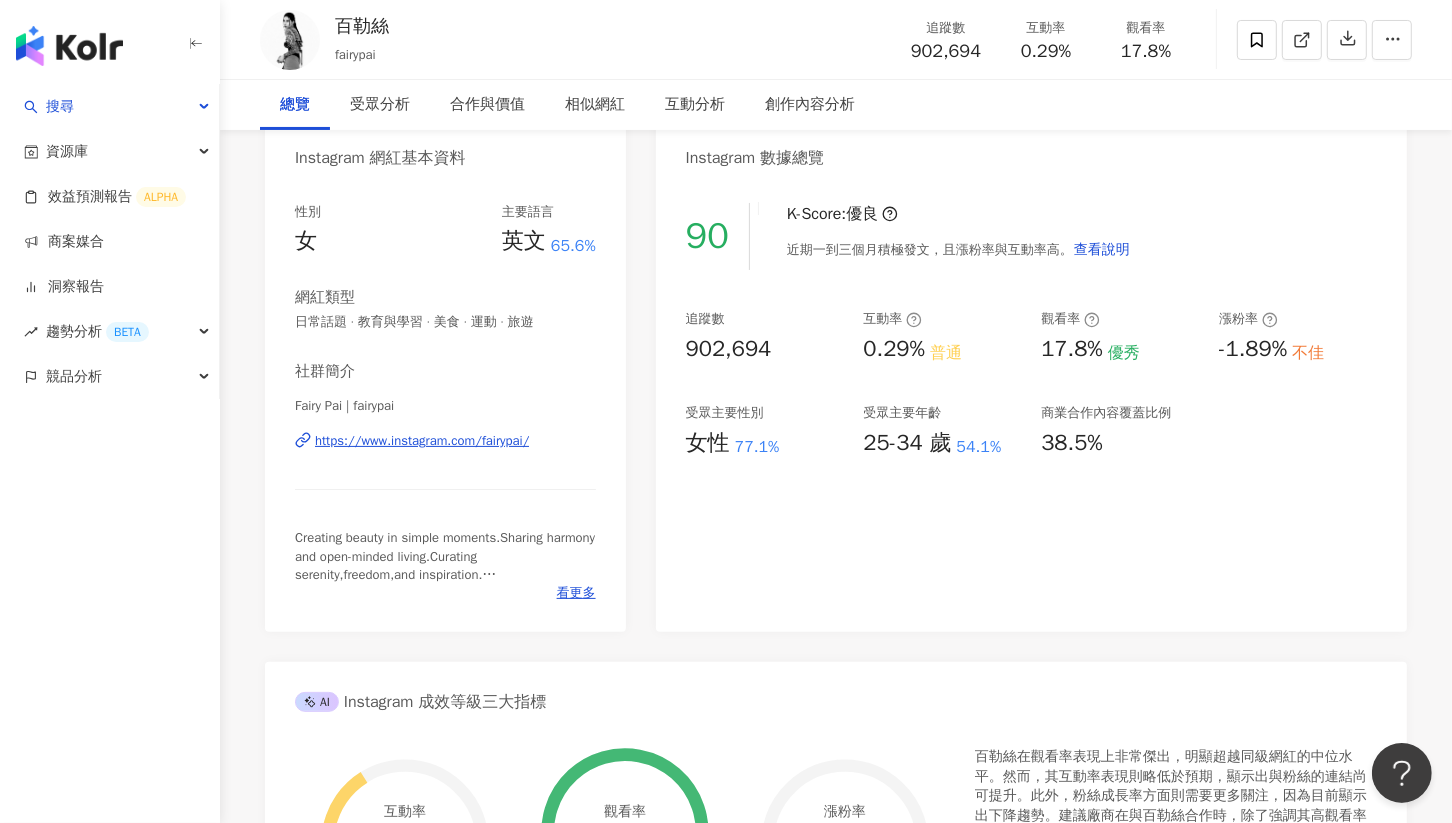 scroll, scrollTop: 0, scrollLeft: 0, axis: both 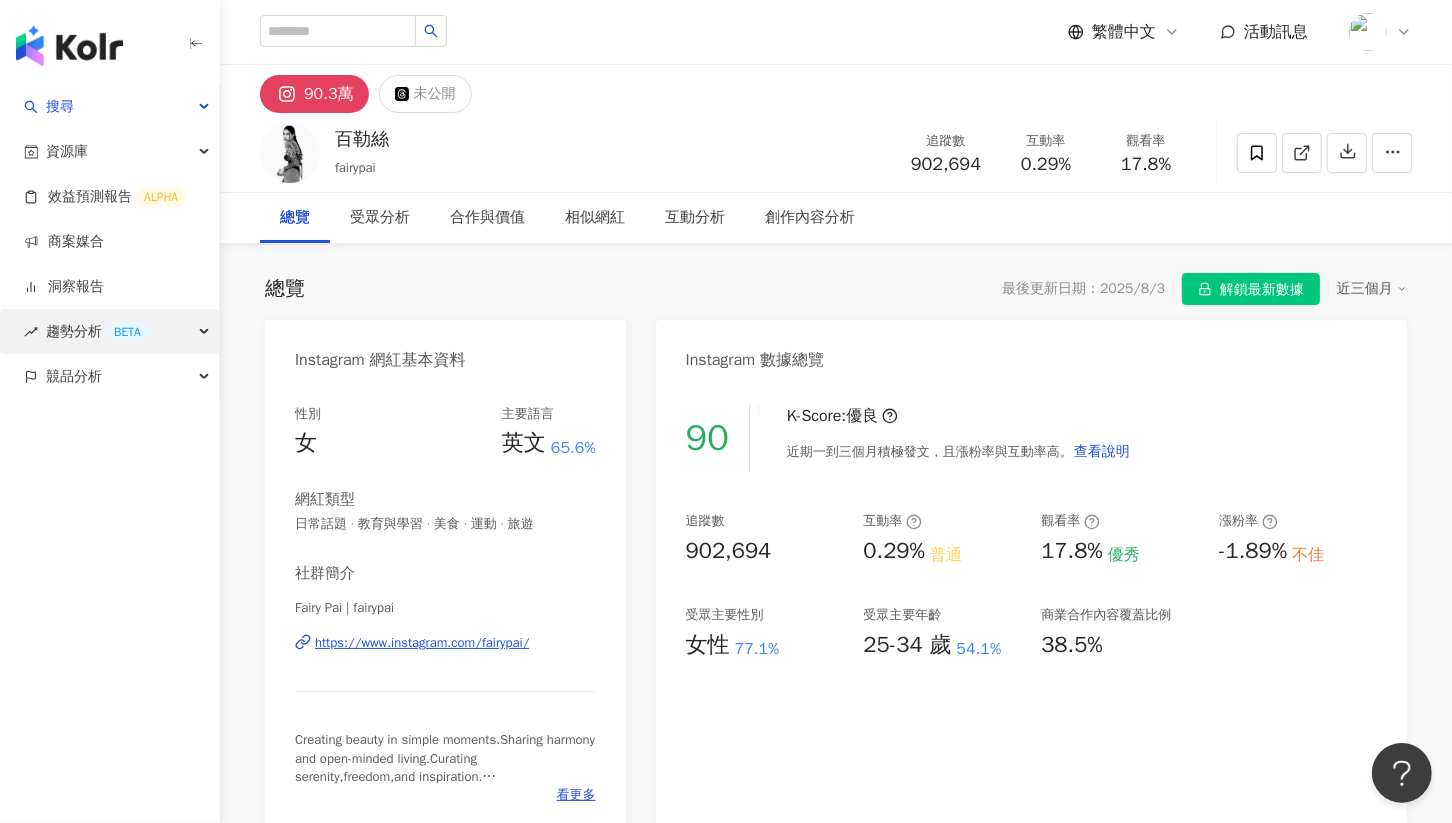click on "趨勢分析 BETA" at bounding box center (109, 331) 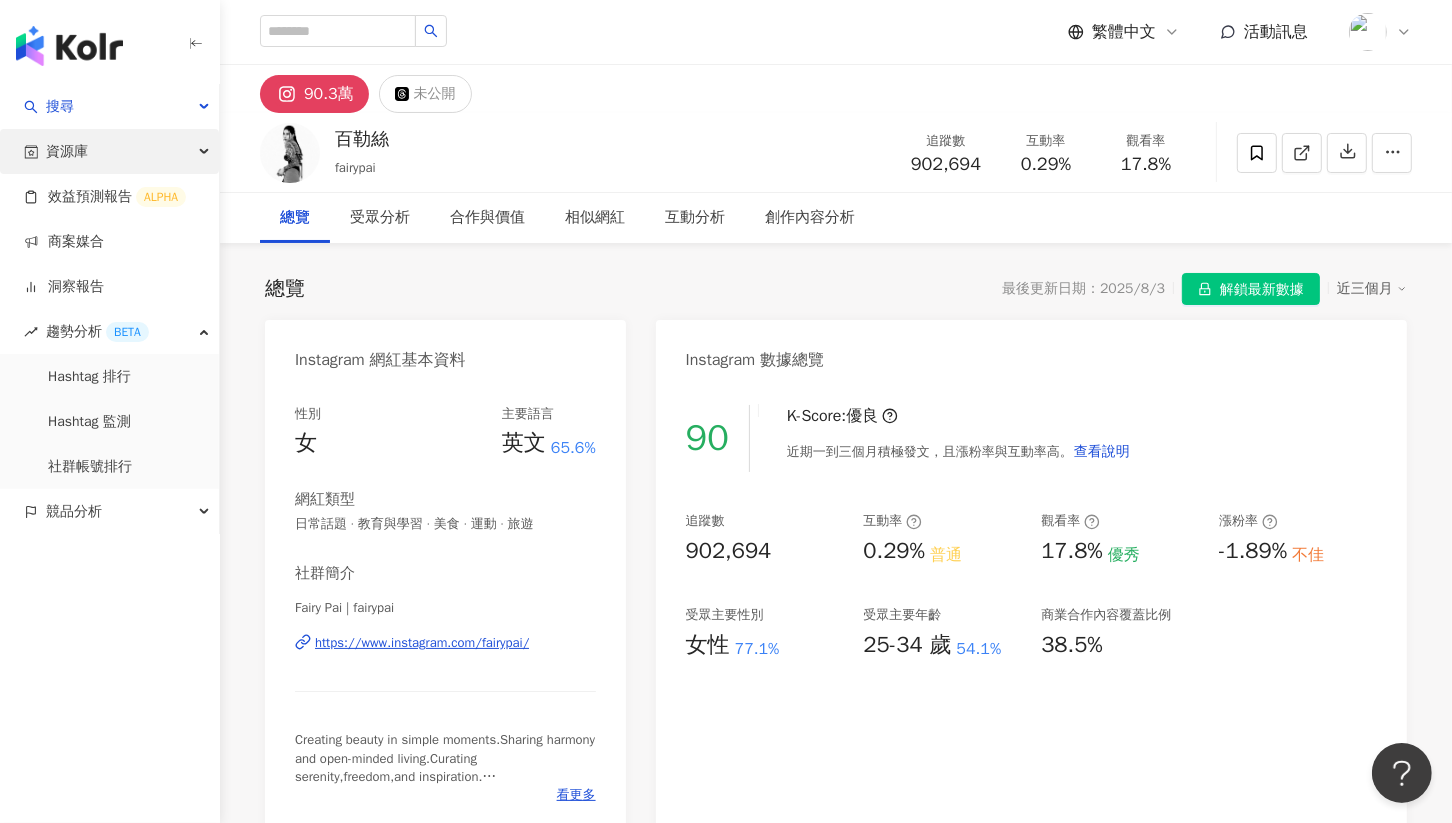 click on "資源庫" at bounding box center (109, 151) 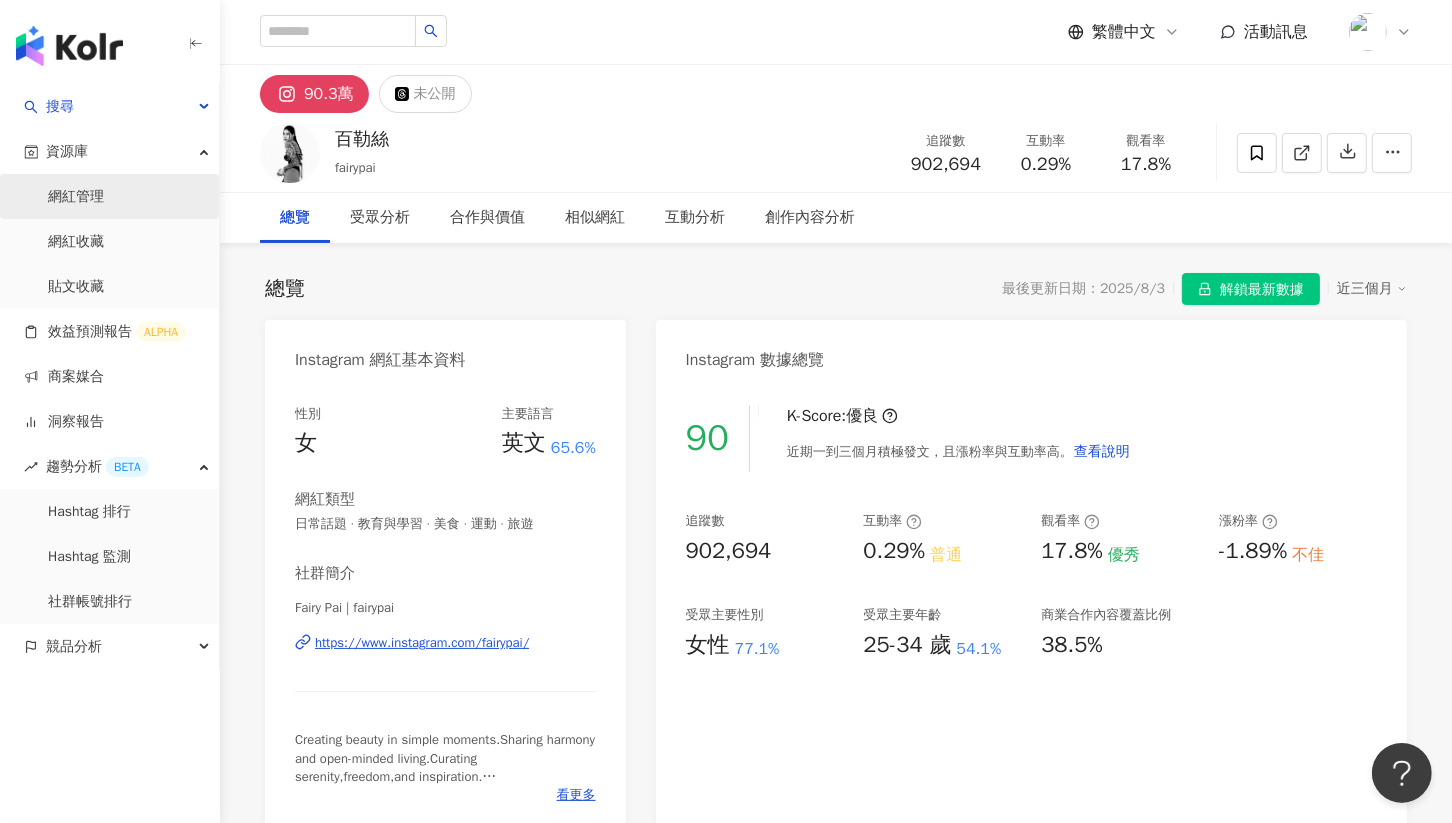 click on "網紅管理" at bounding box center (76, 197) 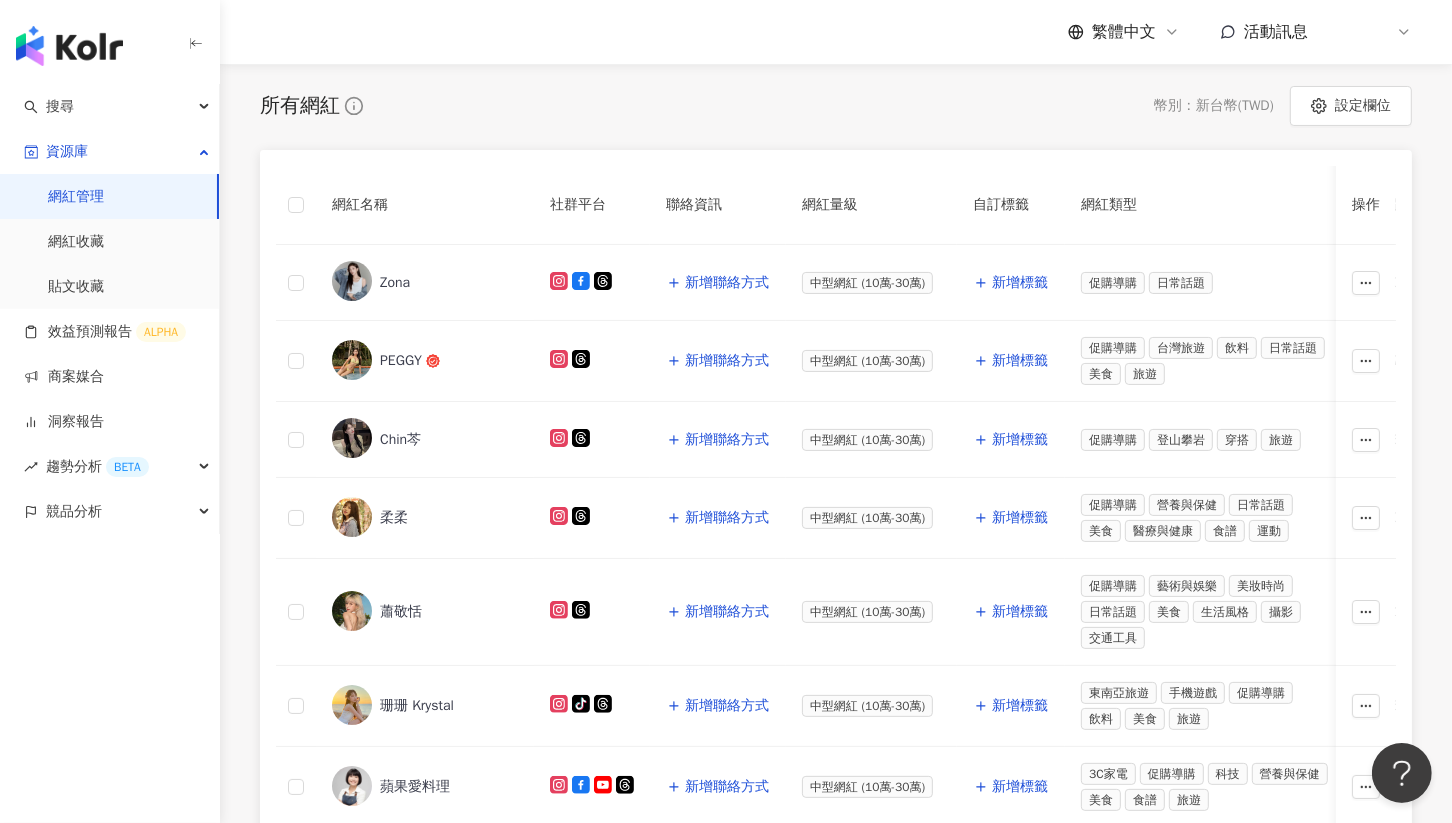scroll, scrollTop: 201, scrollLeft: 0, axis: vertical 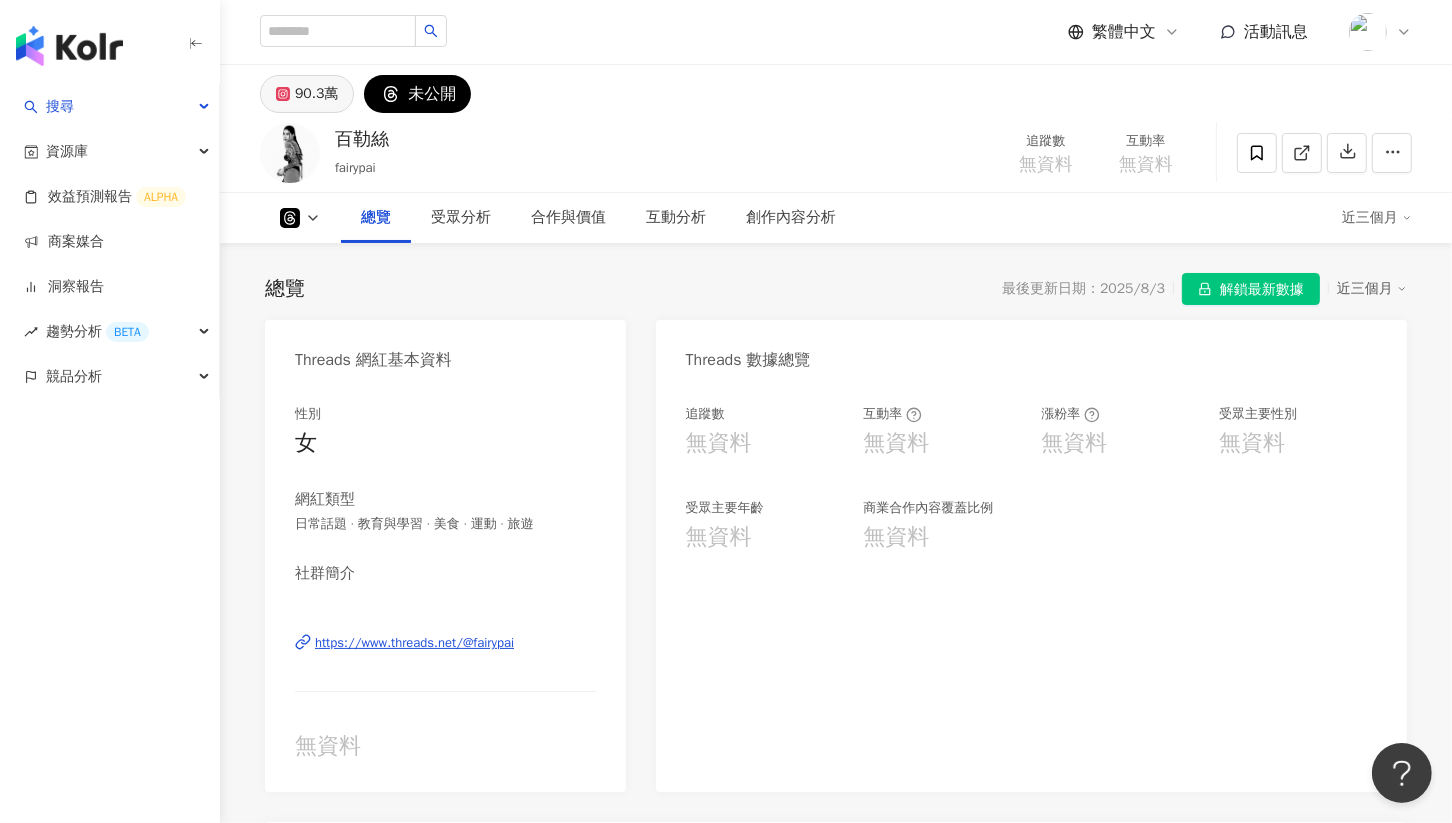 click on "90.3萬" at bounding box center (316, 94) 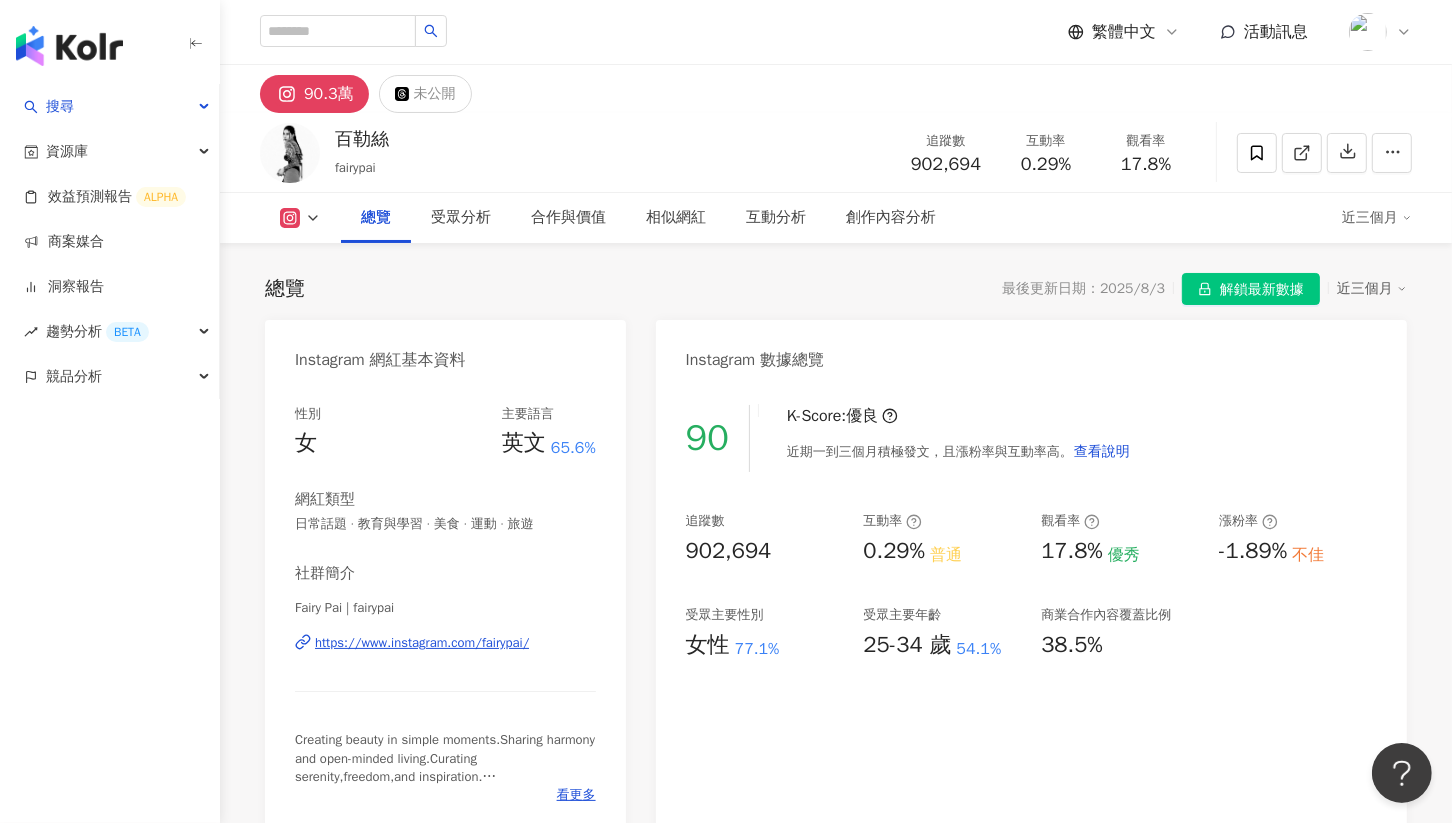 click on "解鎖最新數據" at bounding box center [1262, 290] 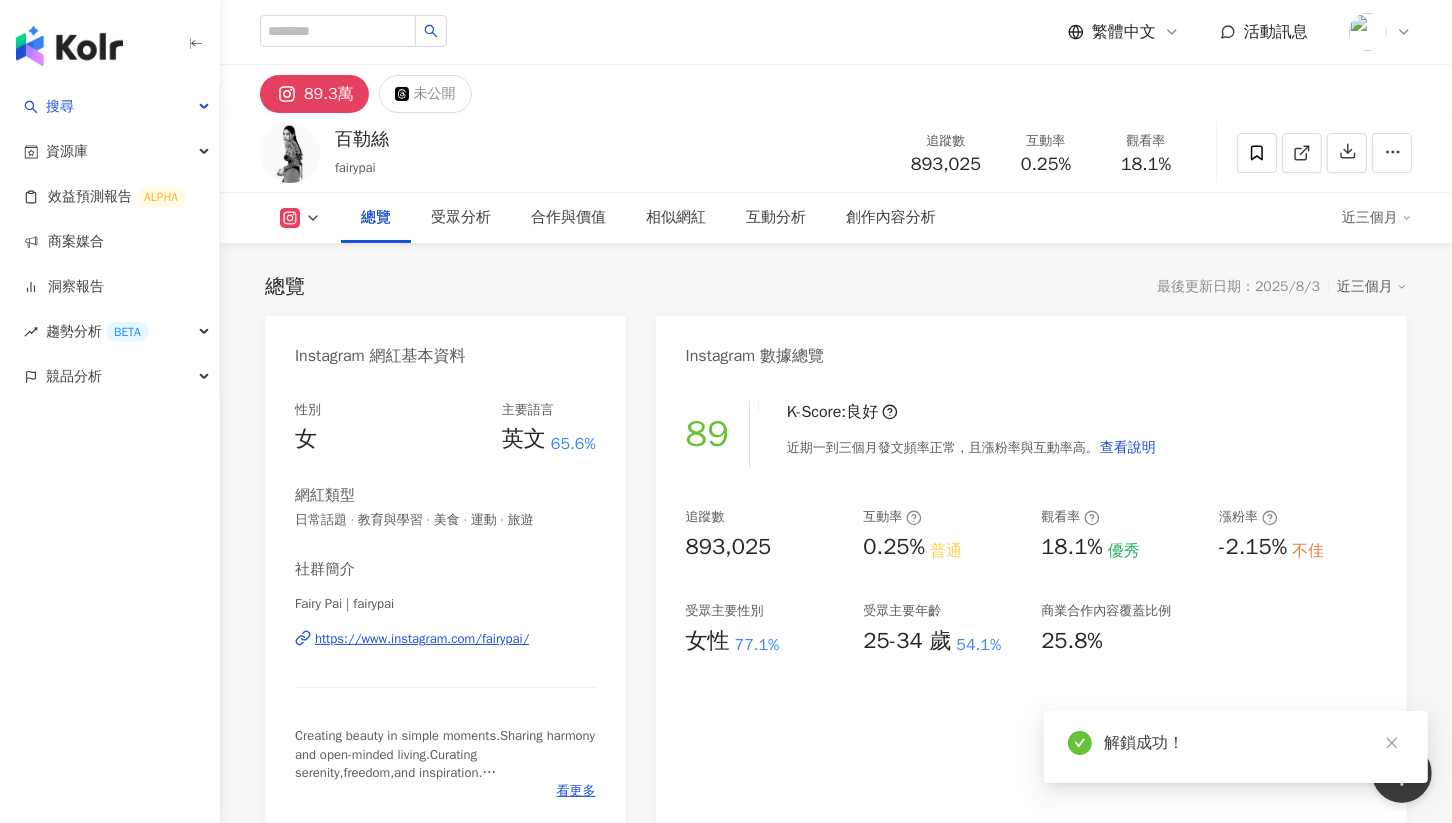 click 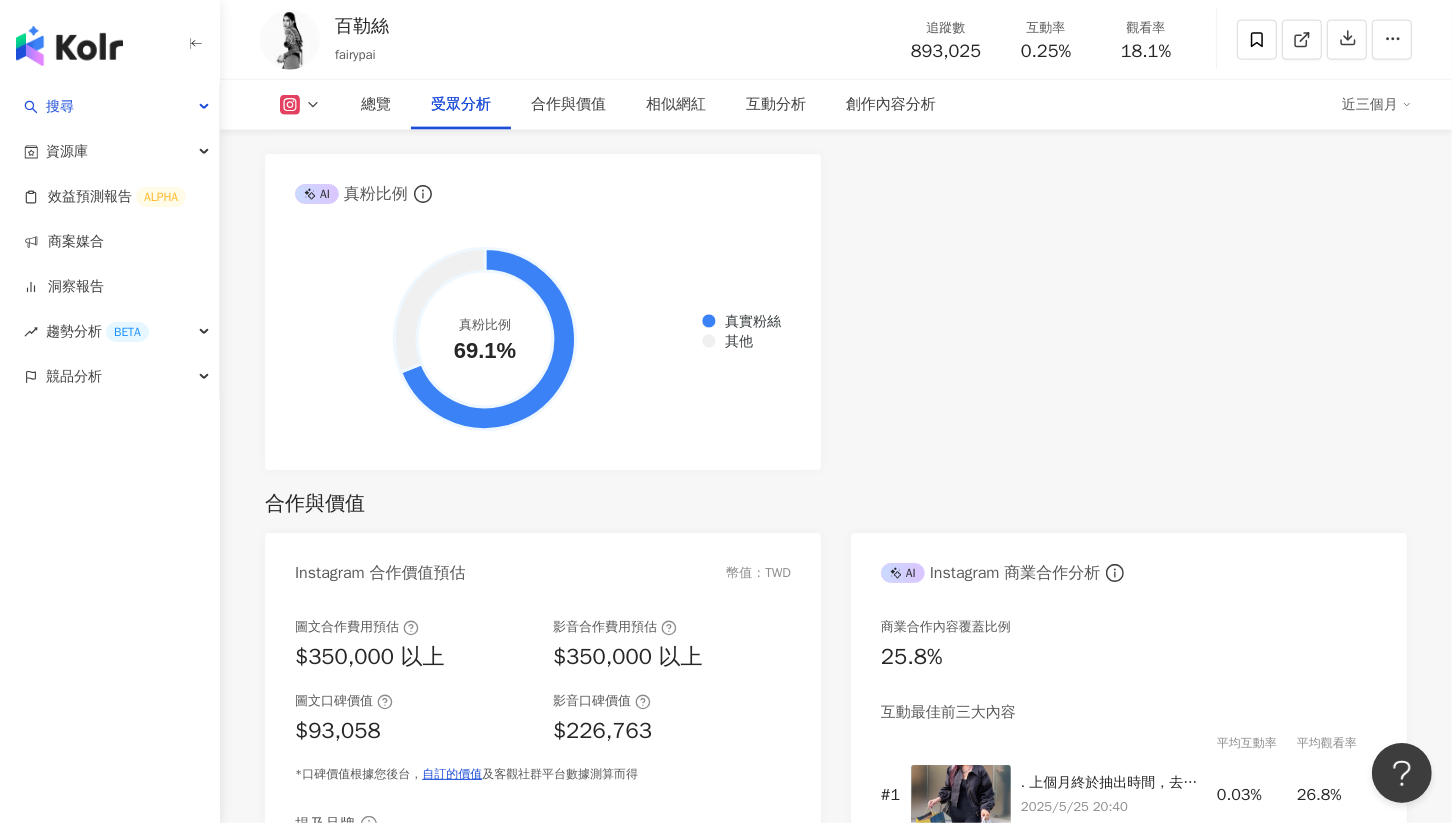 scroll, scrollTop: 2343, scrollLeft: 0, axis: vertical 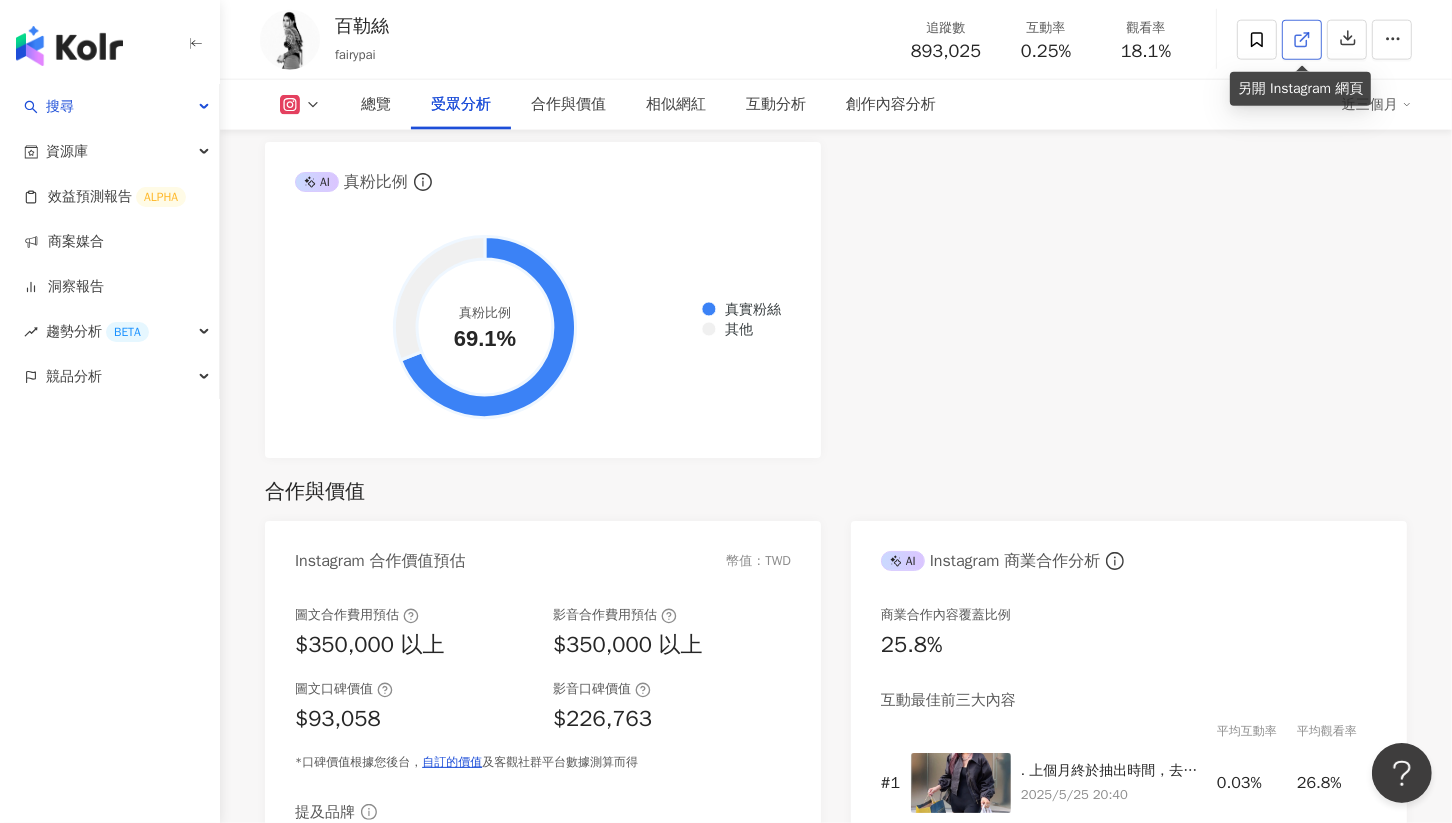 click 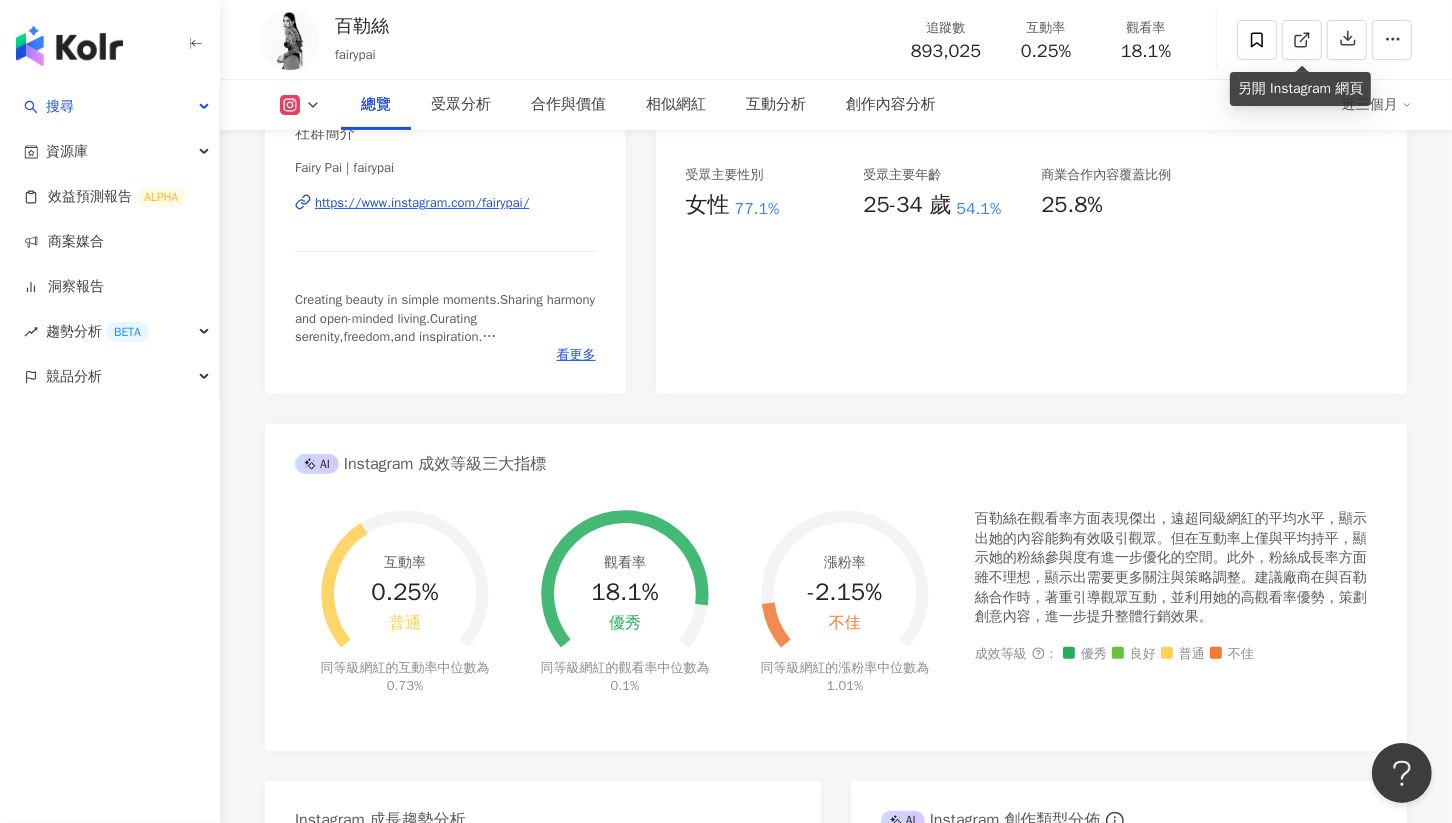 scroll, scrollTop: 0, scrollLeft: 0, axis: both 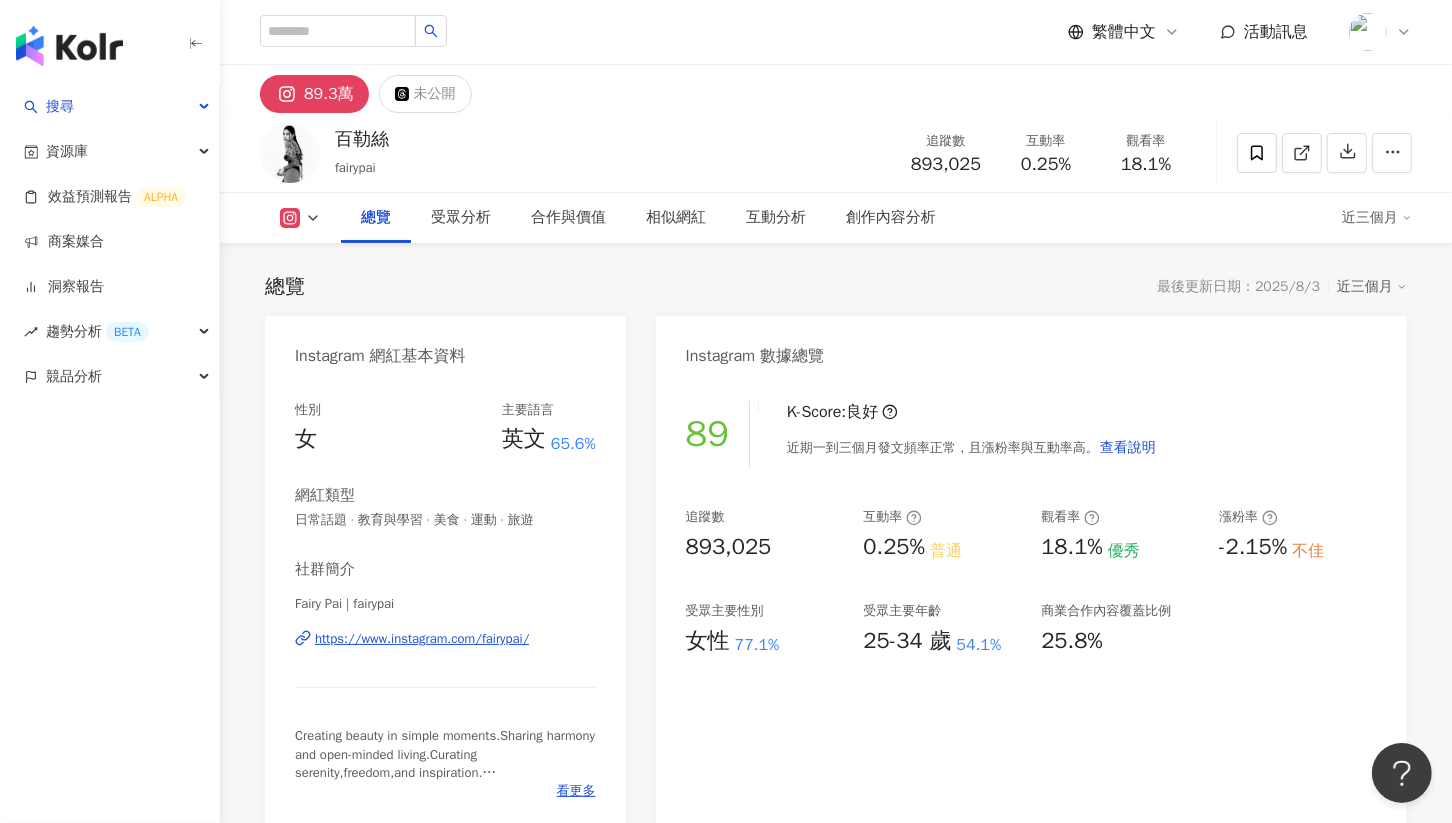 click on "近三個月" at bounding box center (1377, 218) 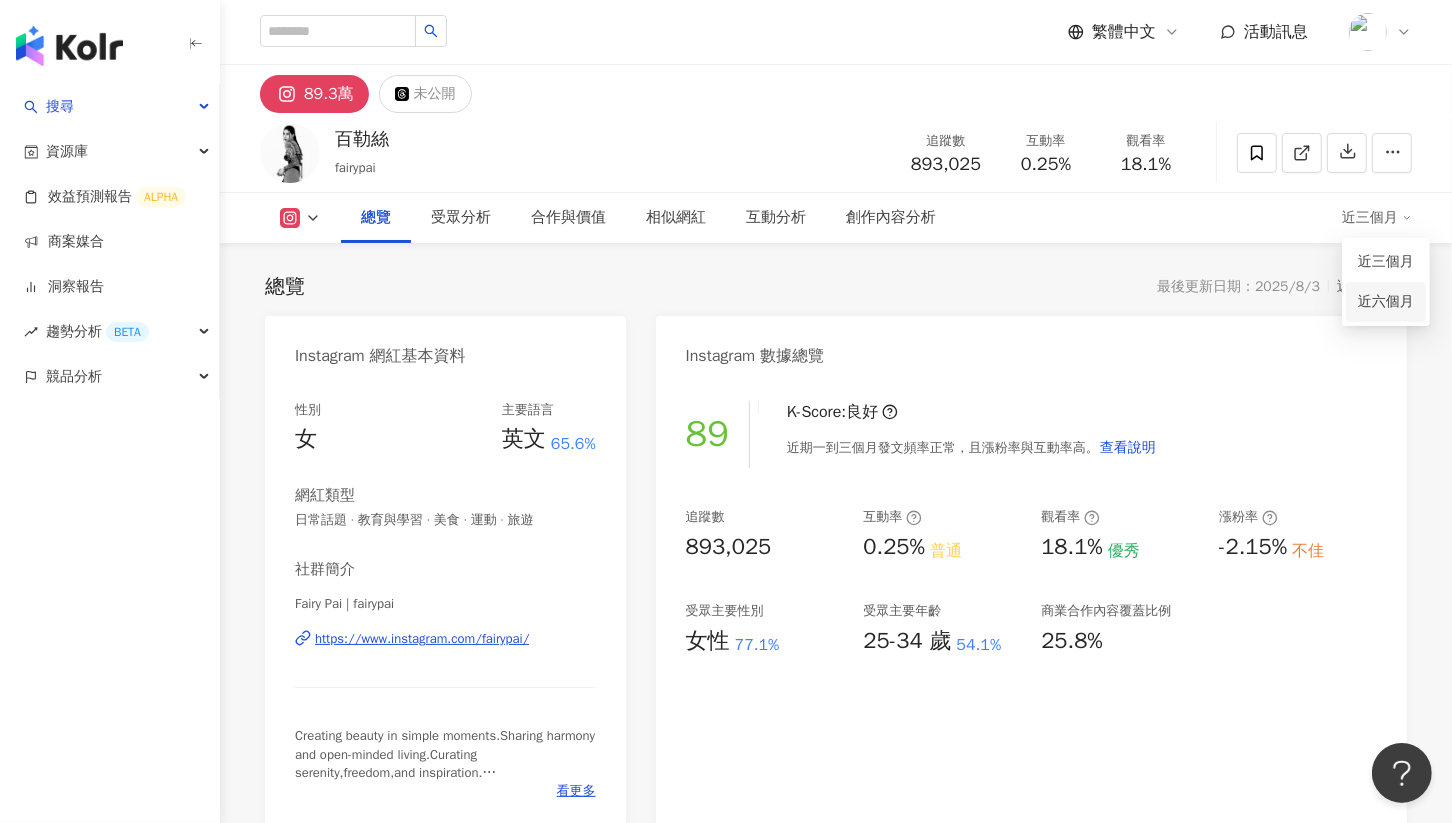 click on "近六個月" at bounding box center (1386, 302) 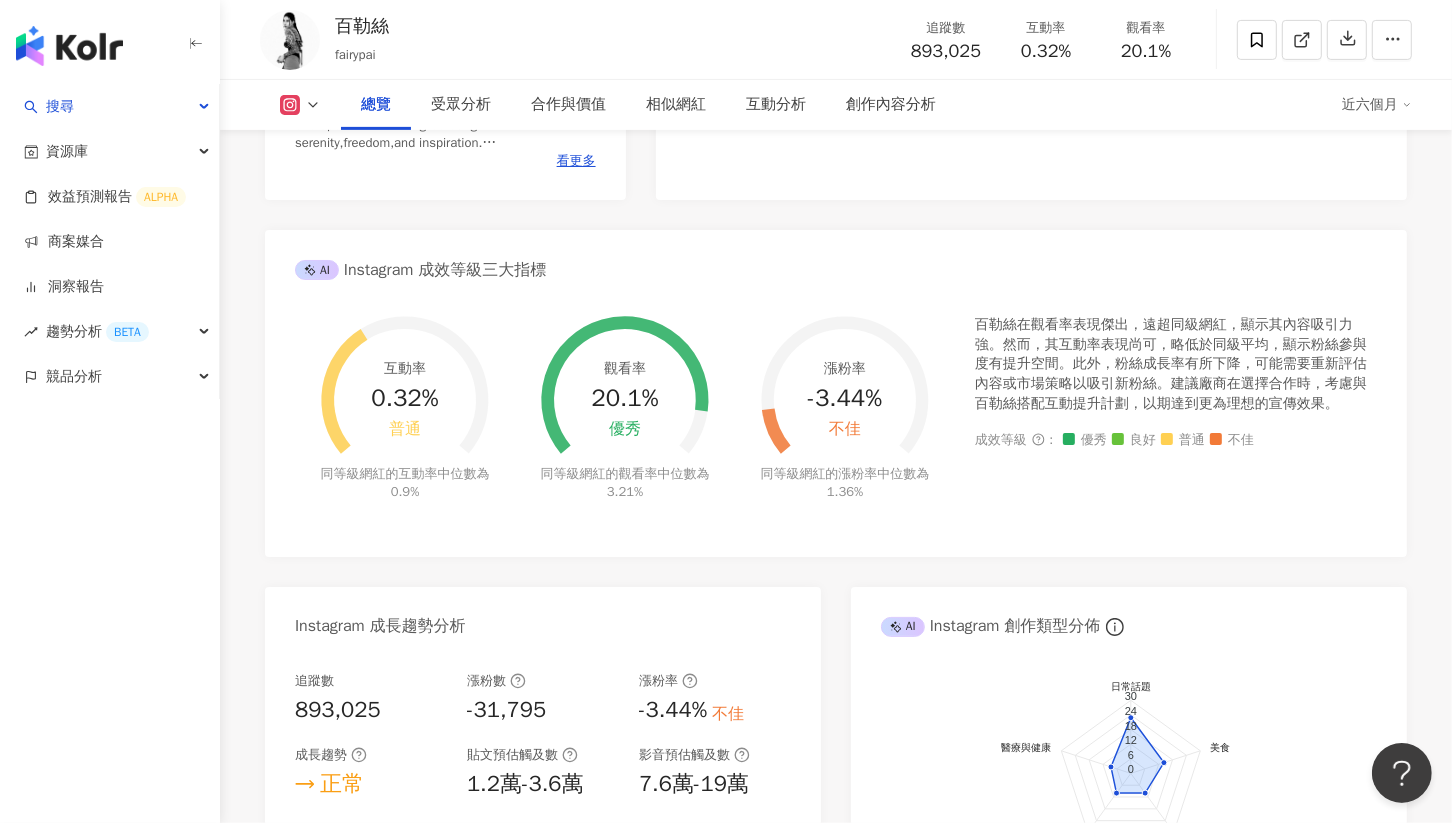 scroll, scrollTop: 0, scrollLeft: 0, axis: both 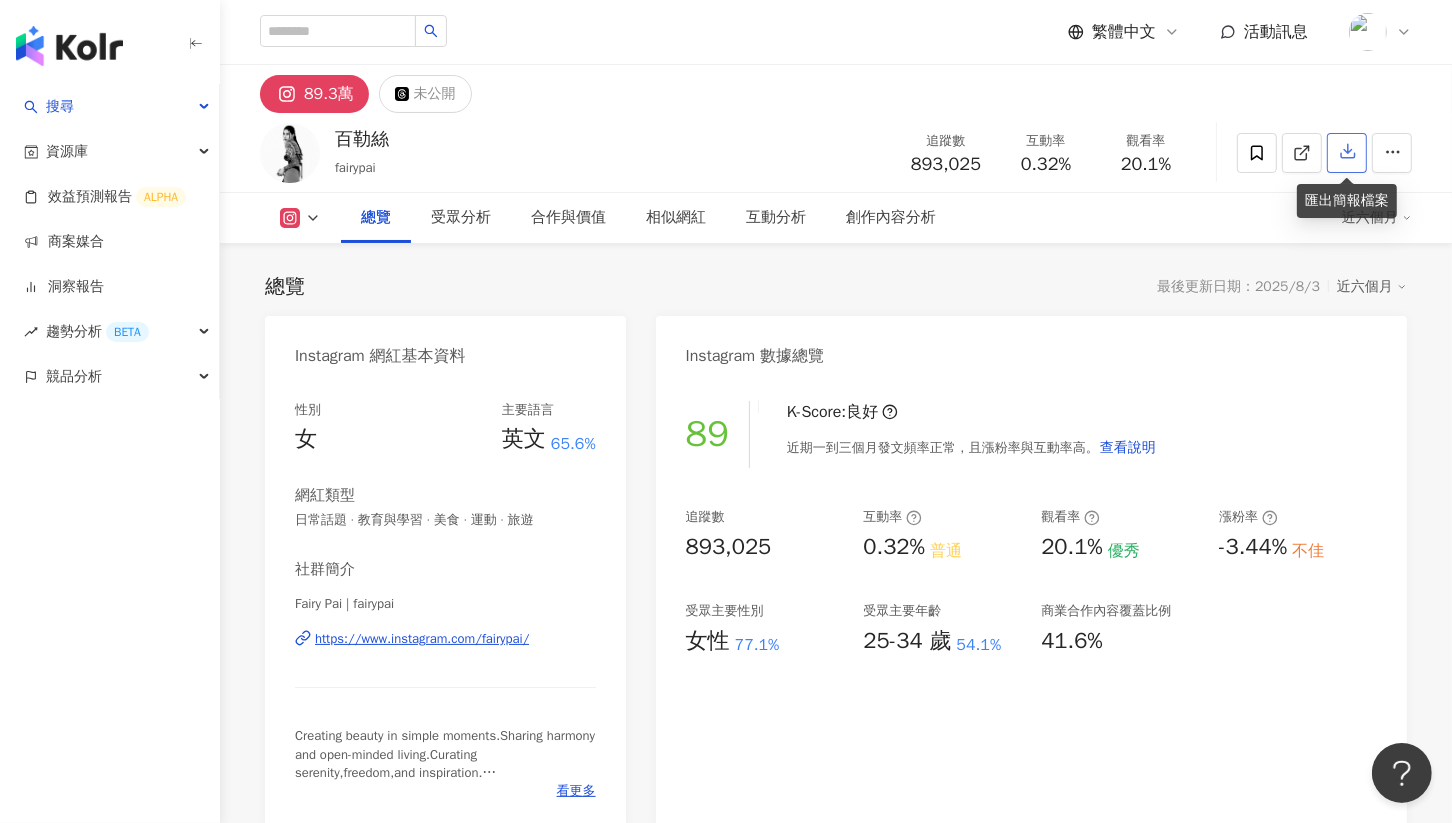 click 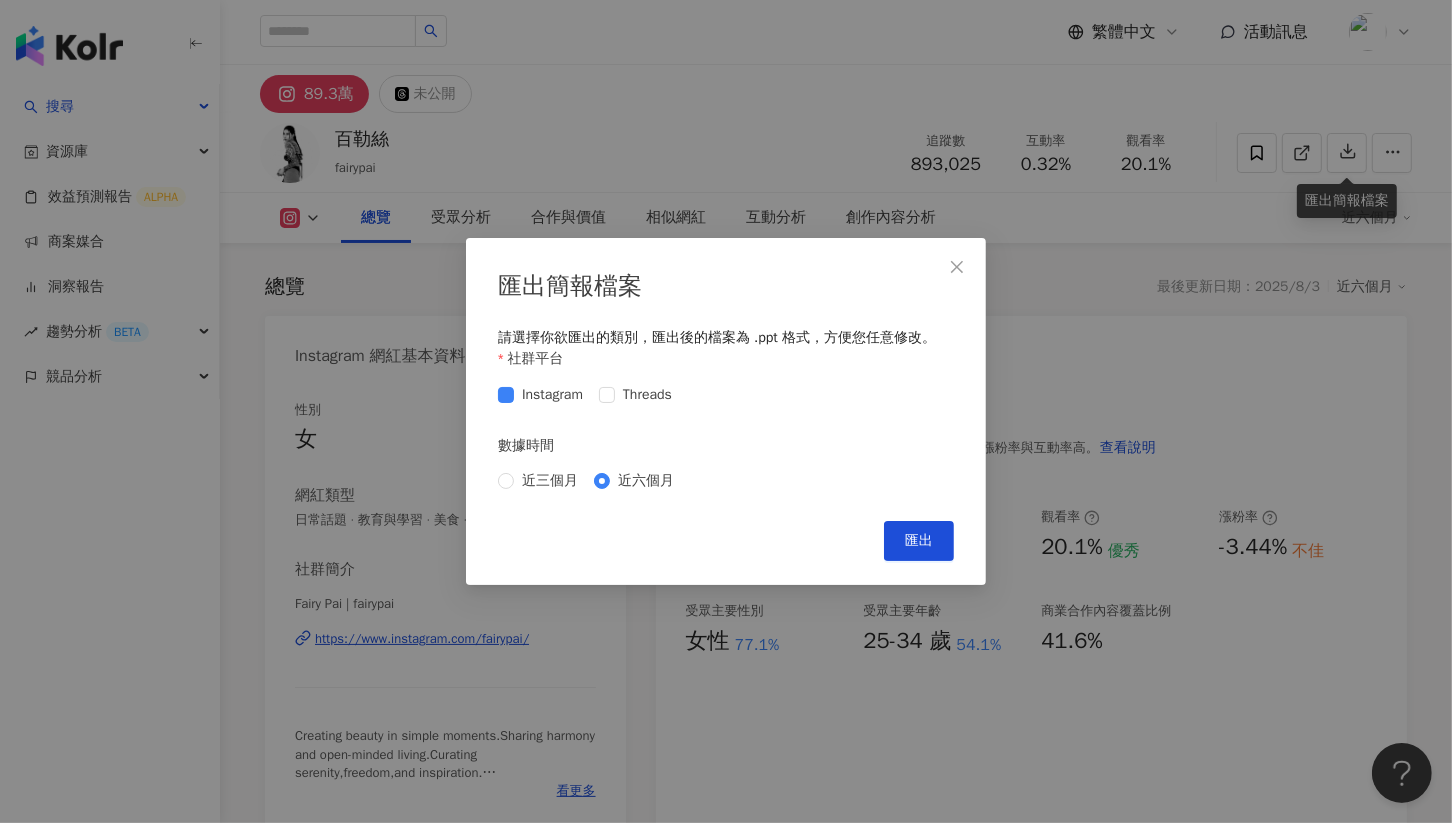 click on "匯出簡報檔案 請選擇你欲匯出的類別，匯出後的檔案為 .ppt 格式，方便您任意修改。 社群平台 Instagram Threads 數據時間 近三個月 近六個月 Cancel 匯出" at bounding box center (726, 411) 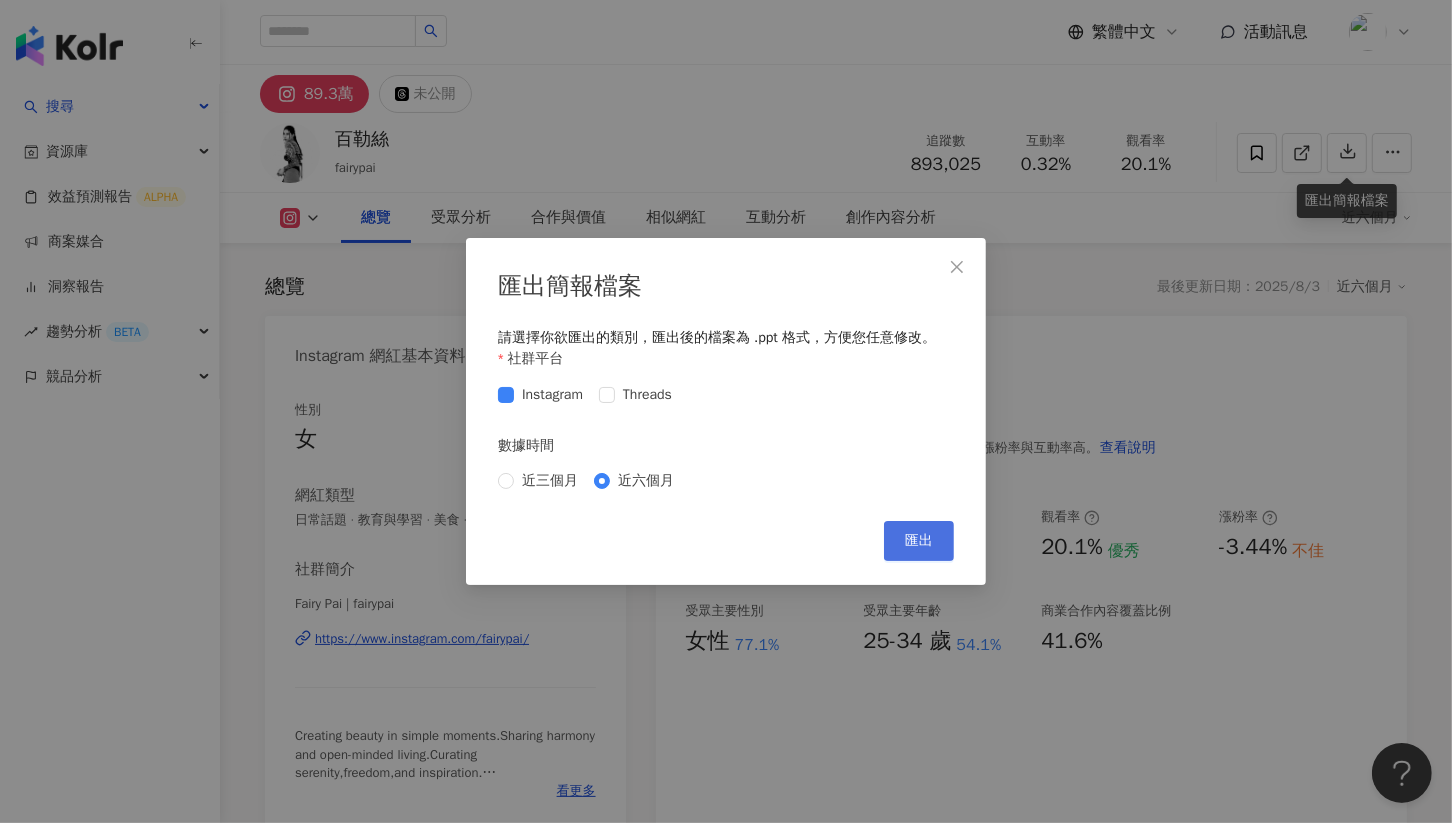 click on "匯出" at bounding box center (919, 541) 